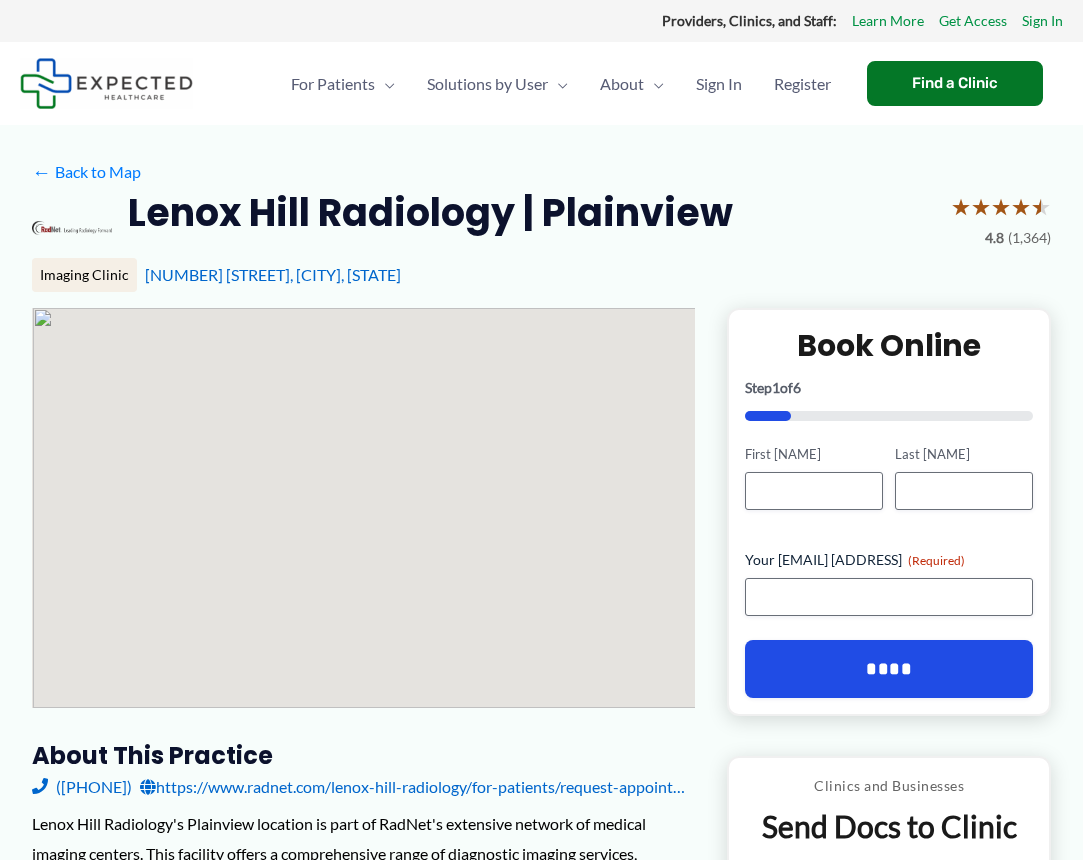 scroll, scrollTop: 0, scrollLeft: 0, axis: both 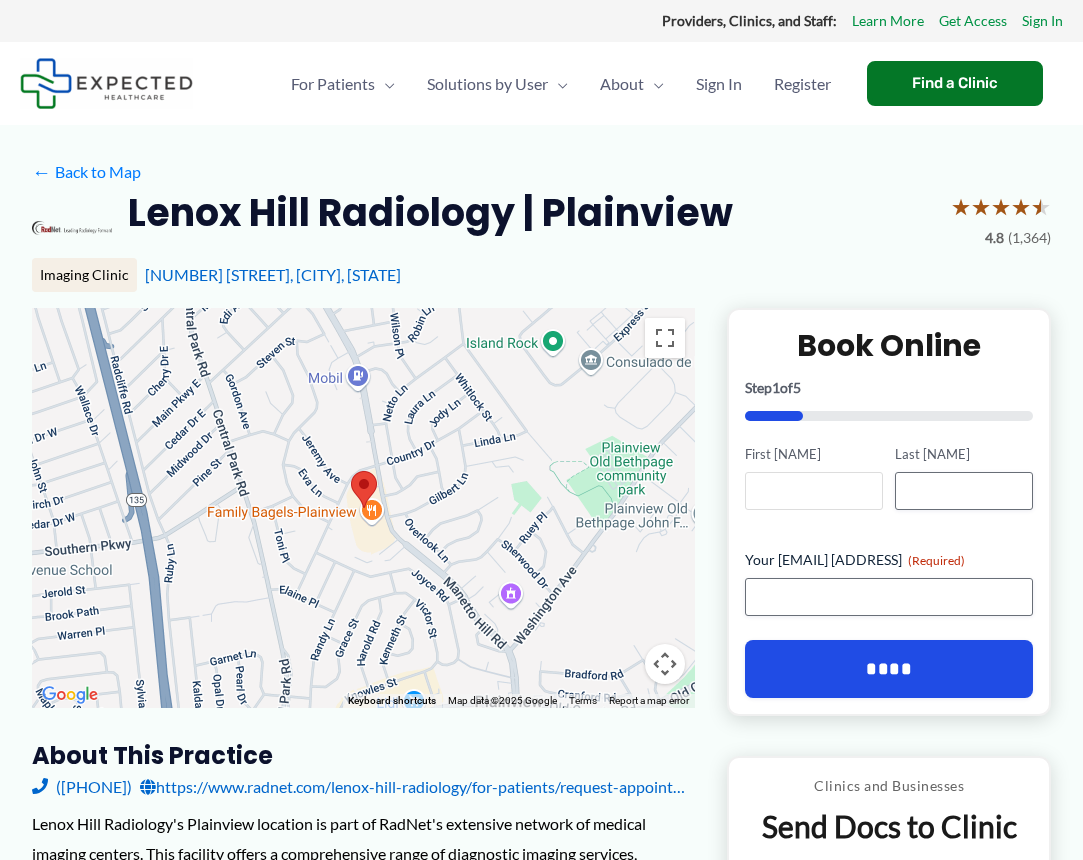 click on "First [NAME]" at bounding box center (814, 491) 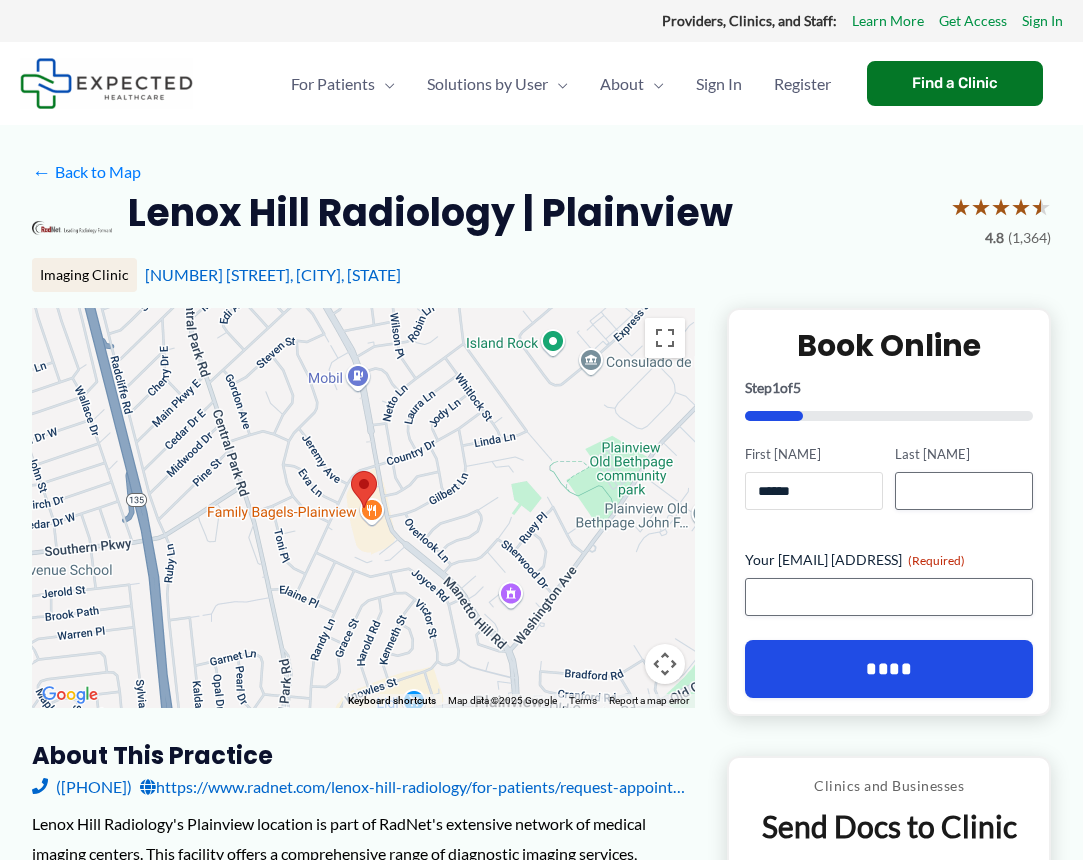 type on "******" 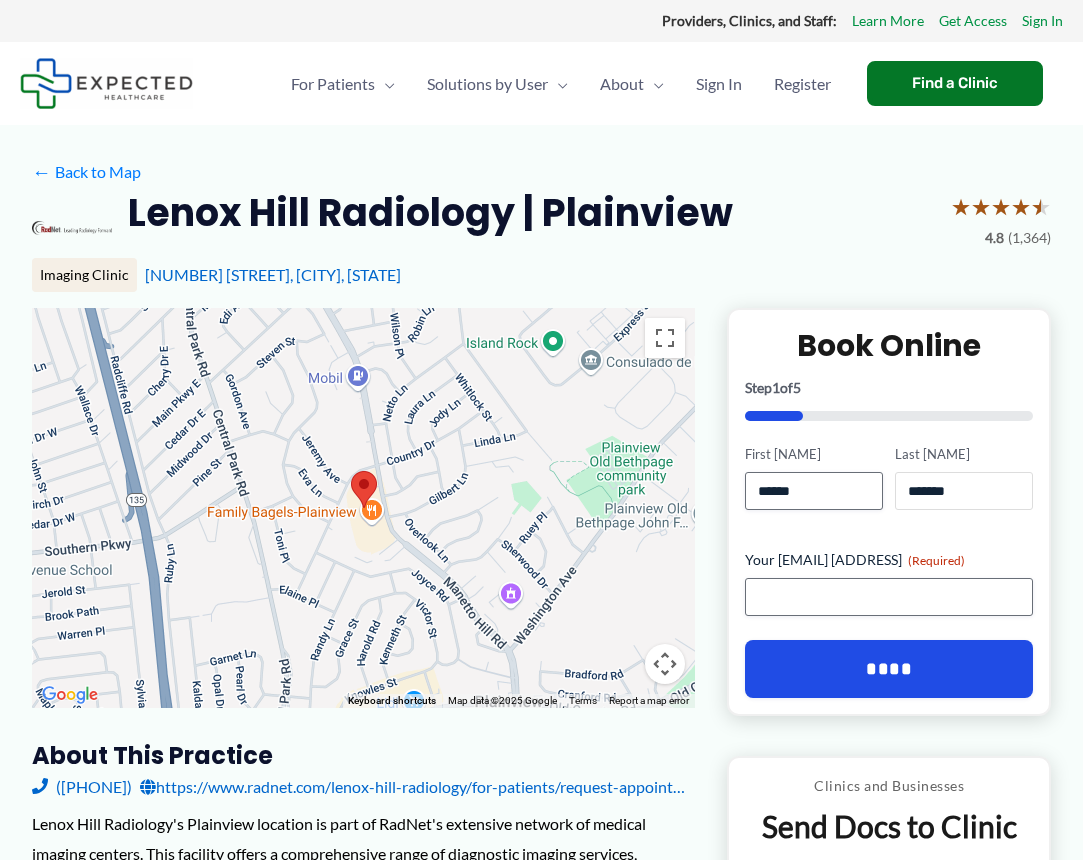 type on "*******" 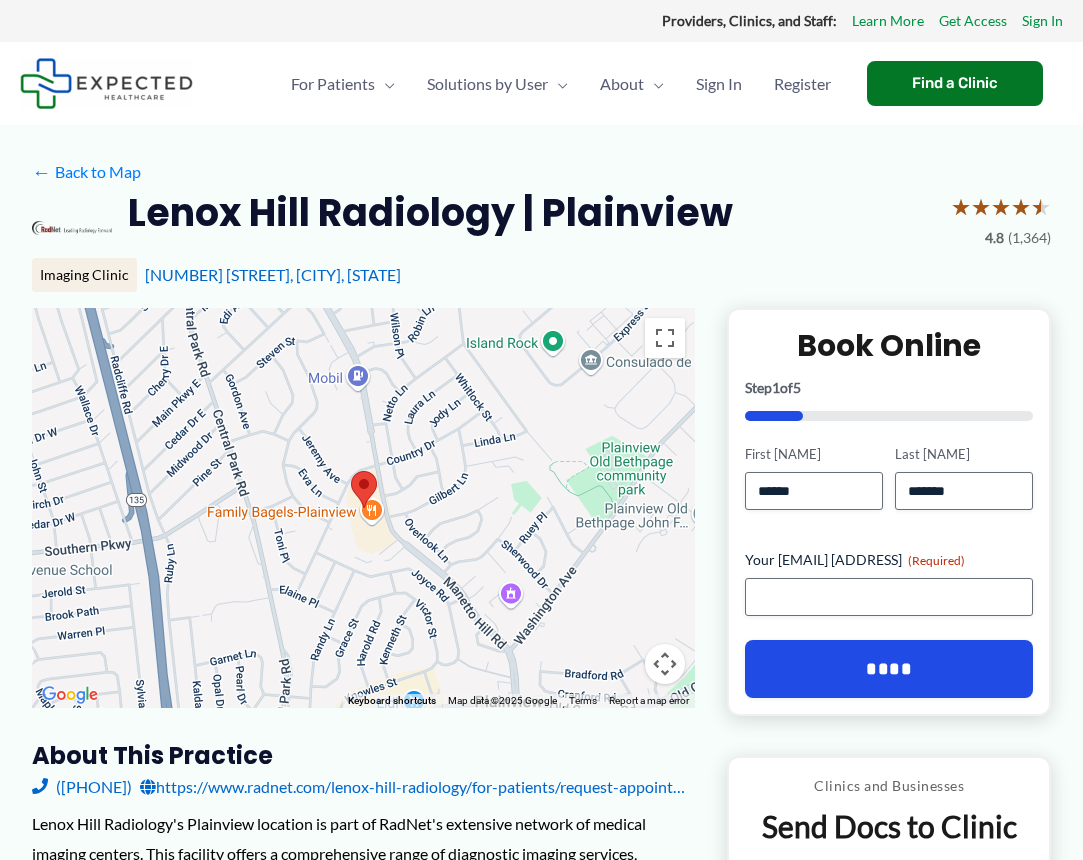 click on "**********" at bounding box center (889, 512) 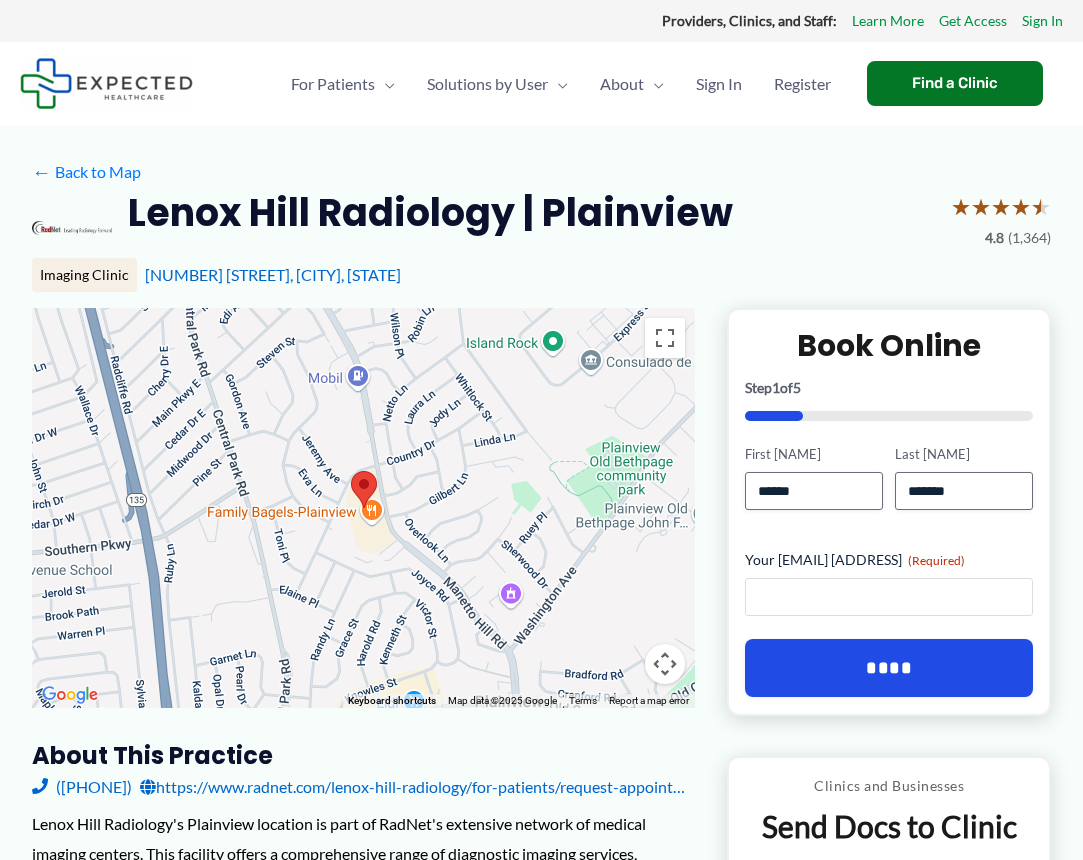 type on "**********" 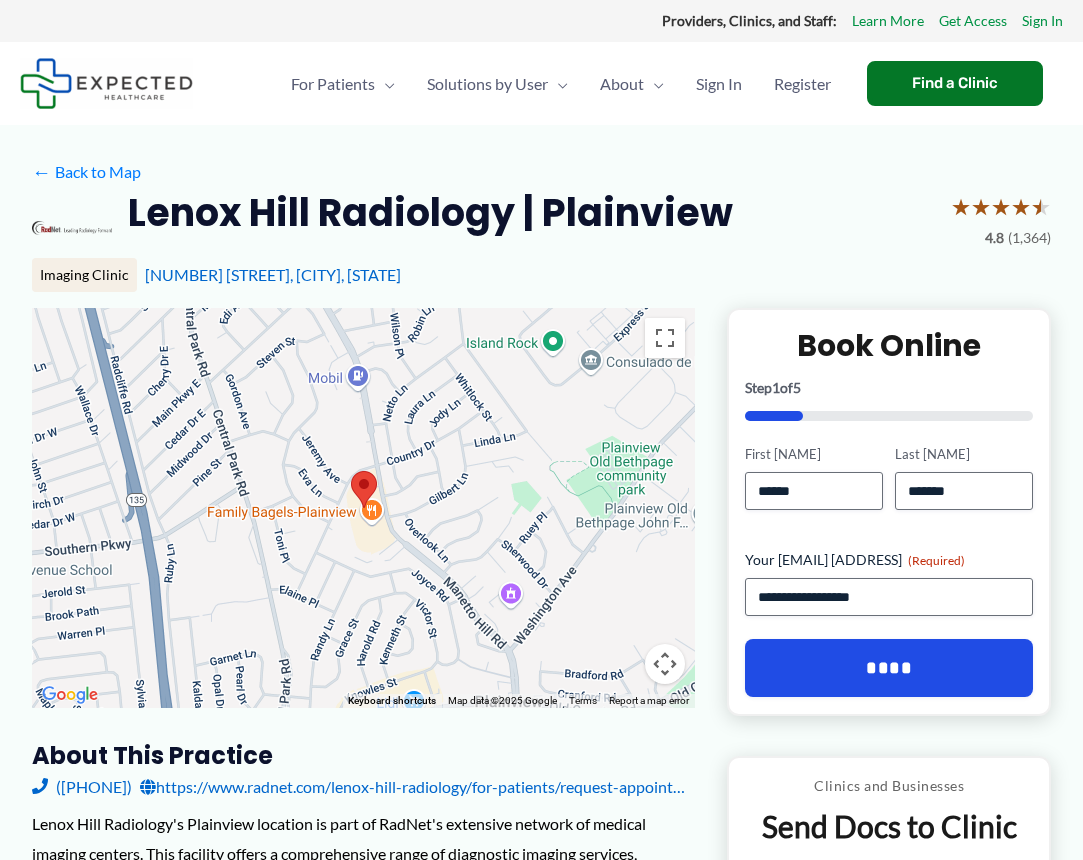 click on "****" at bounding box center (889, 668) 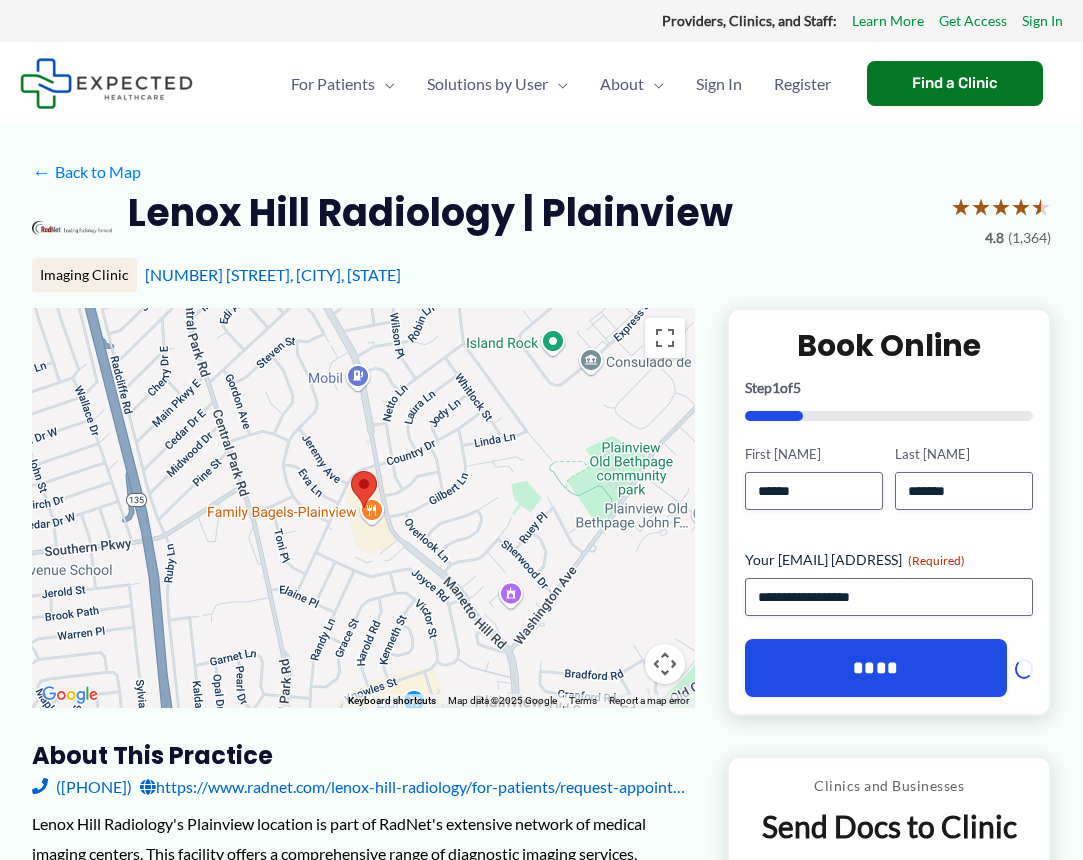scroll, scrollTop: 0, scrollLeft: 0, axis: both 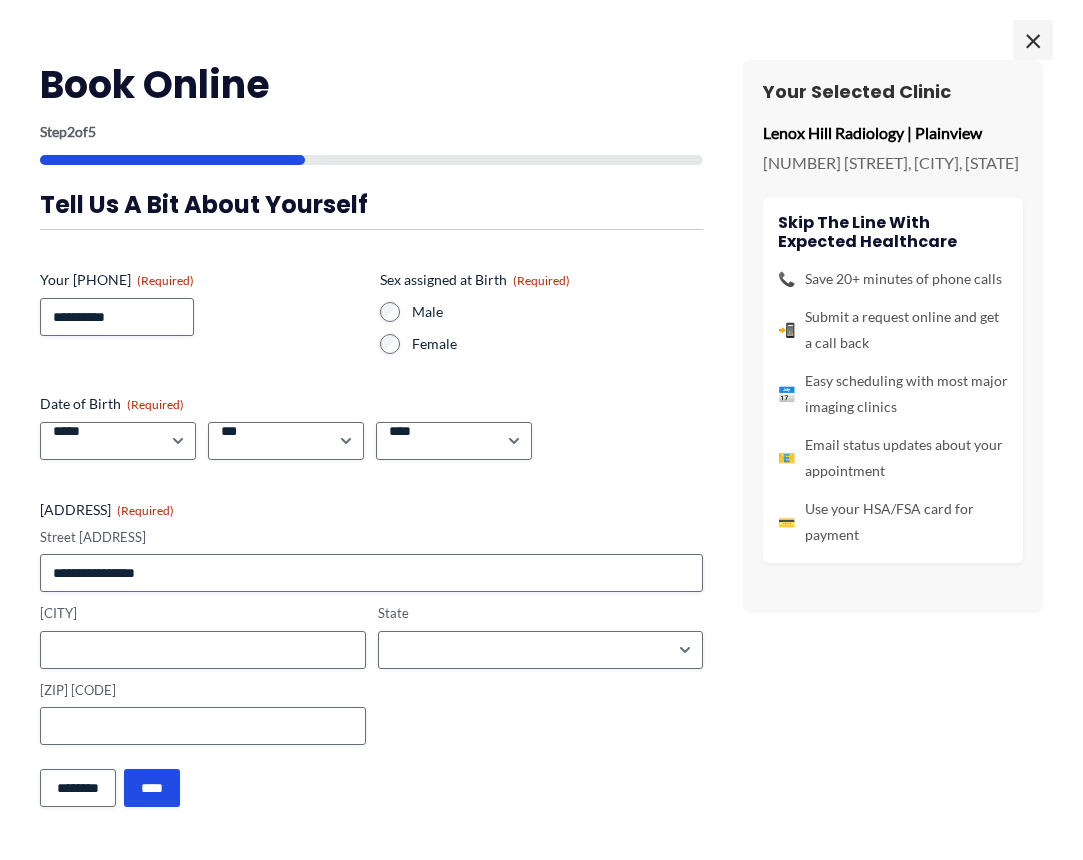 type on "**********" 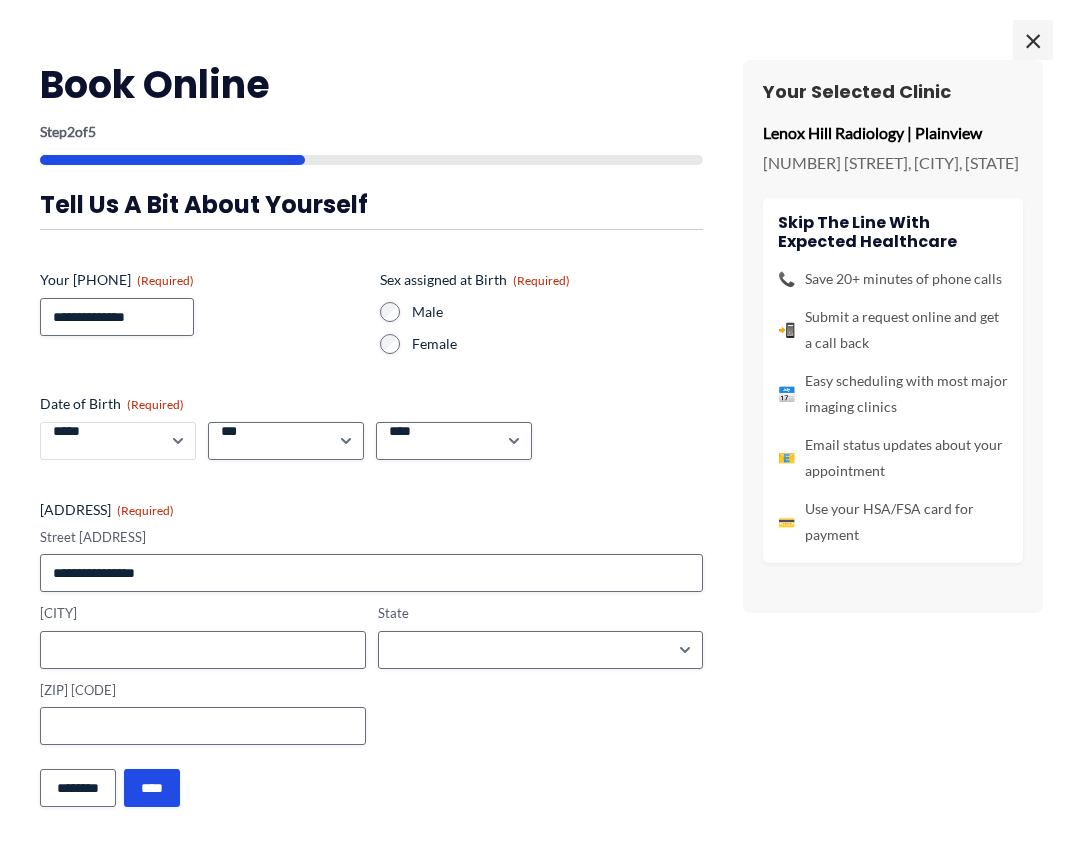 select on "**" 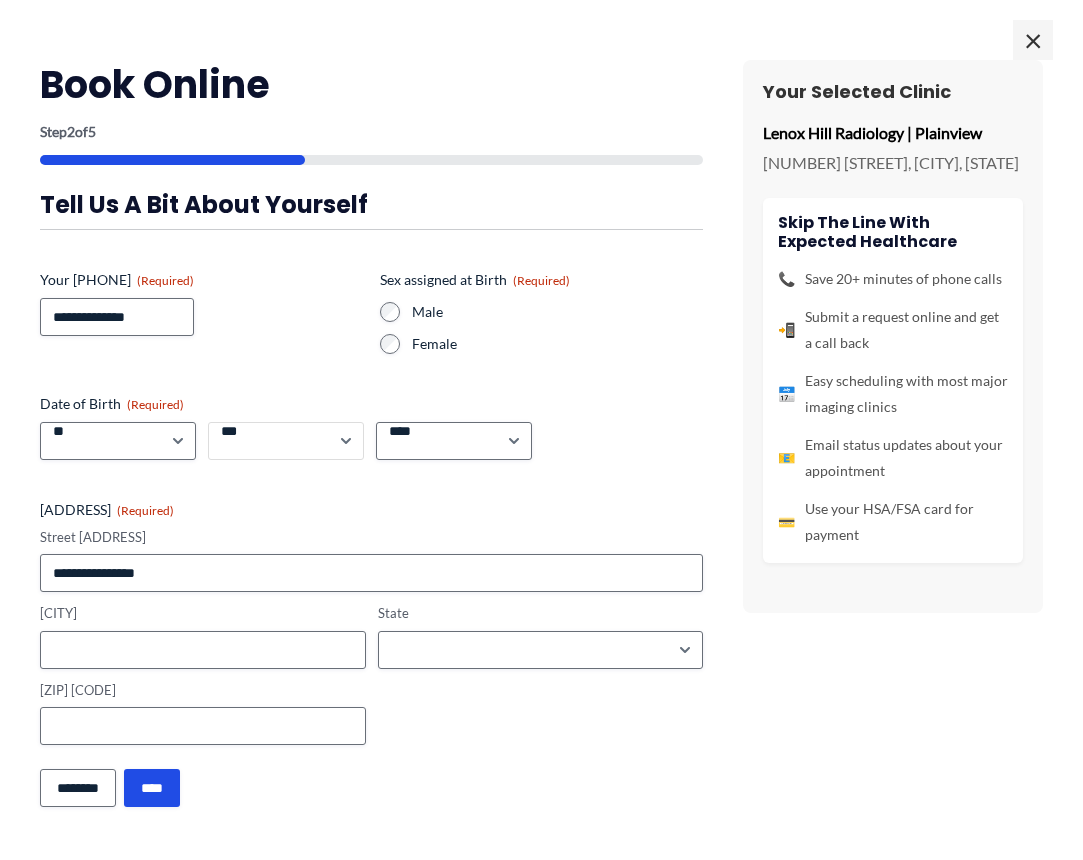 select on "**" 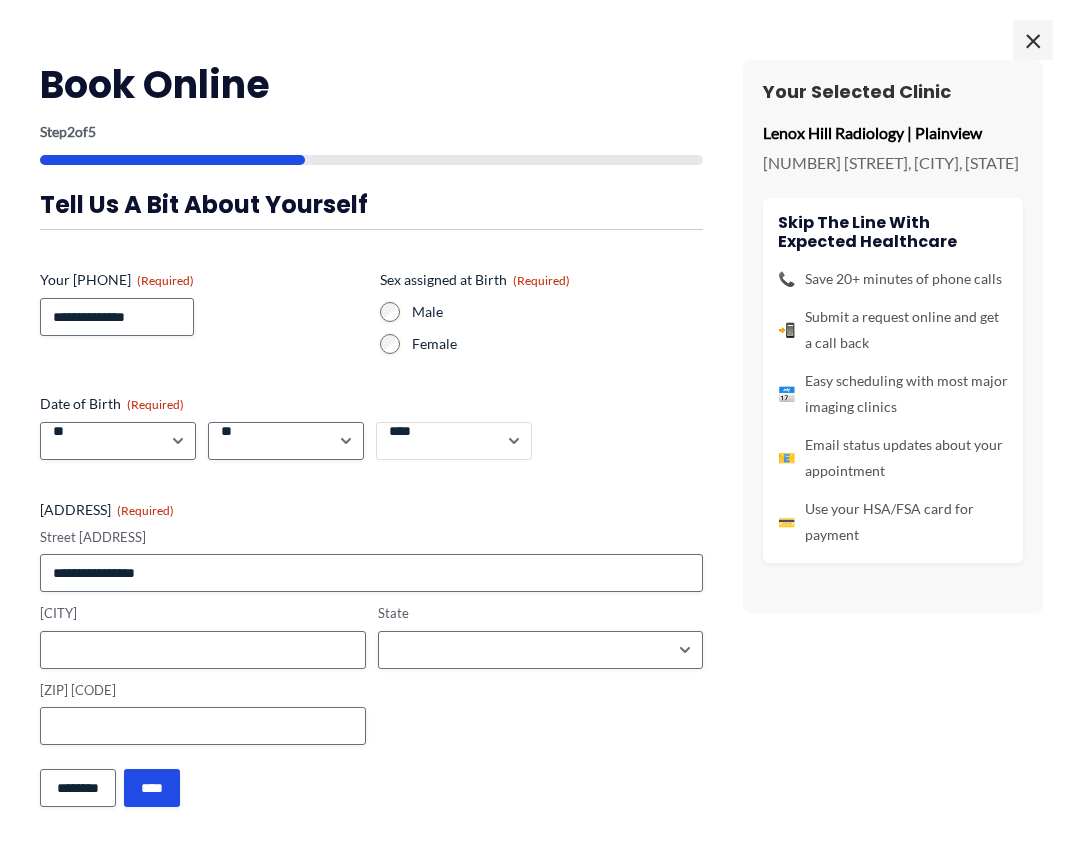 select on "****" 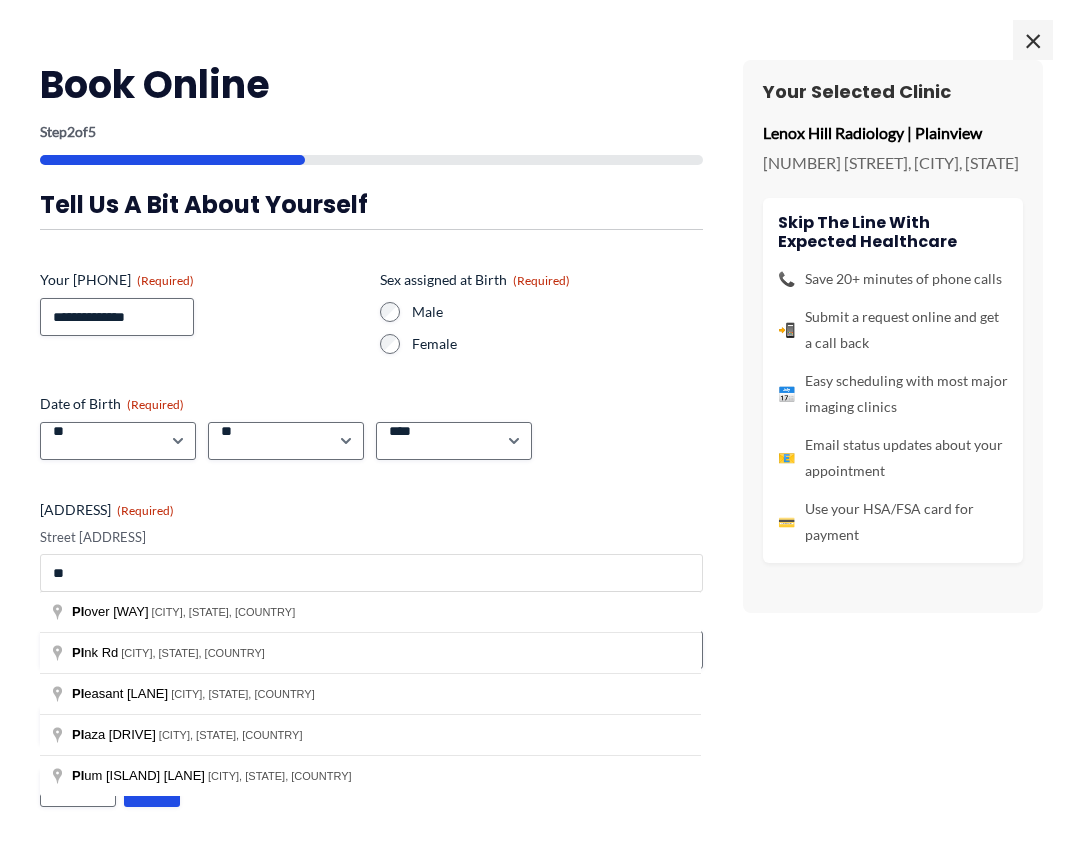 type on "*" 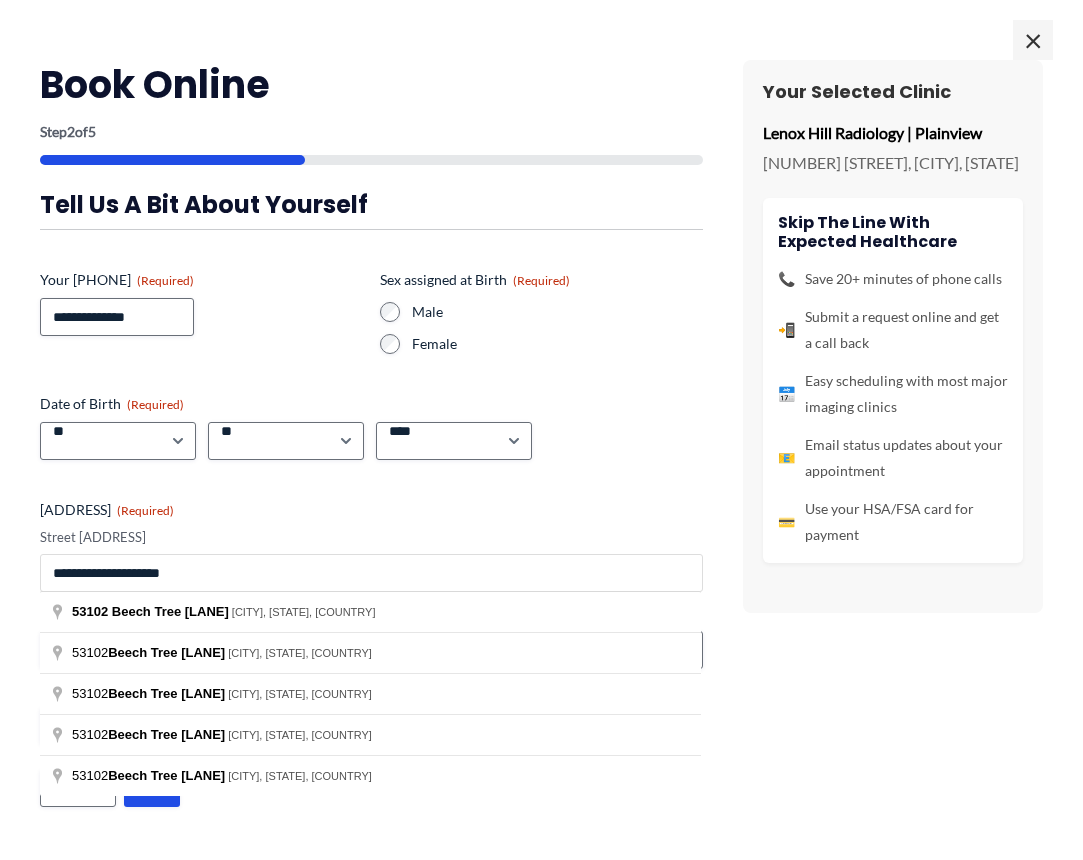 type on "**********" 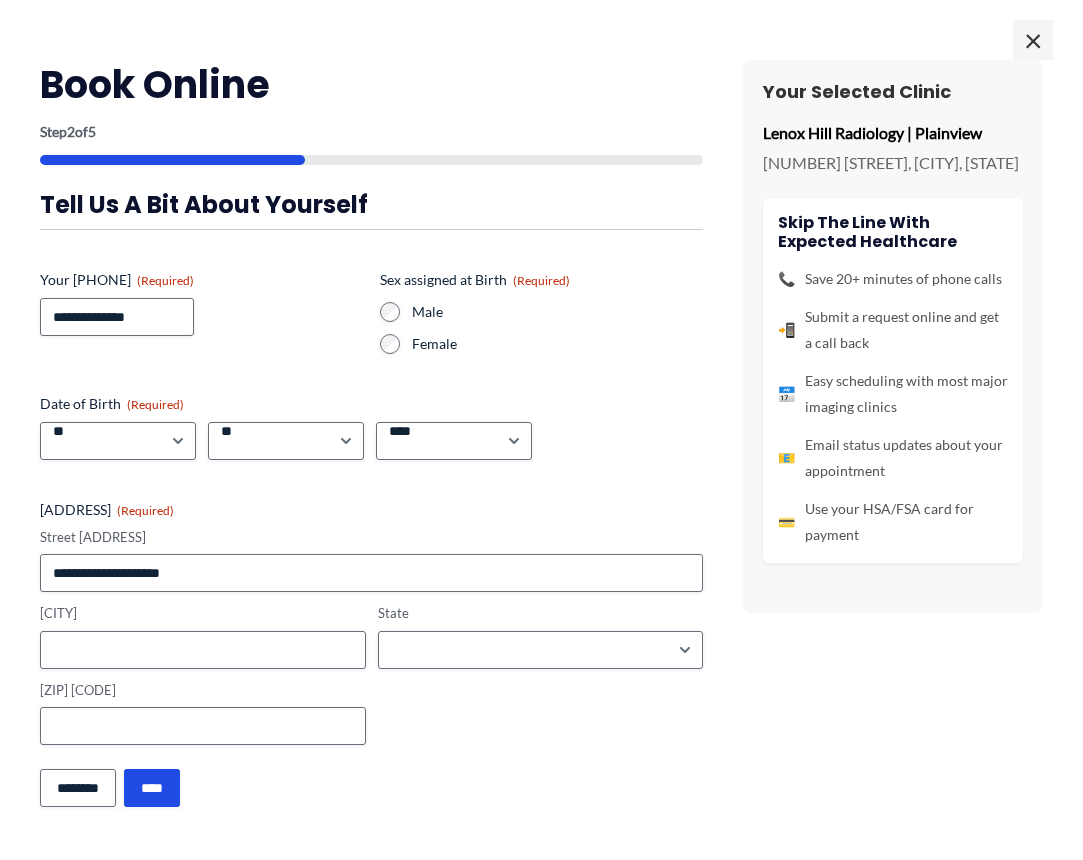 click on "**********" at bounding box center (371, 467) 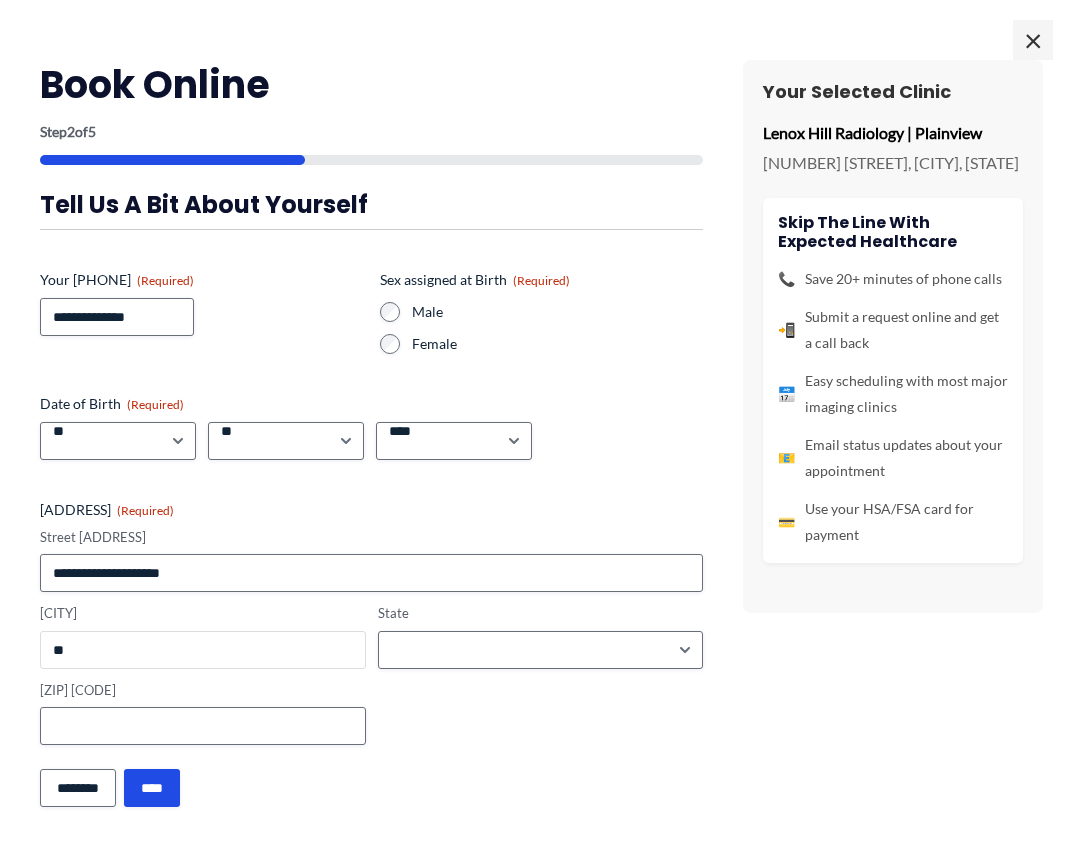 type on "*********" 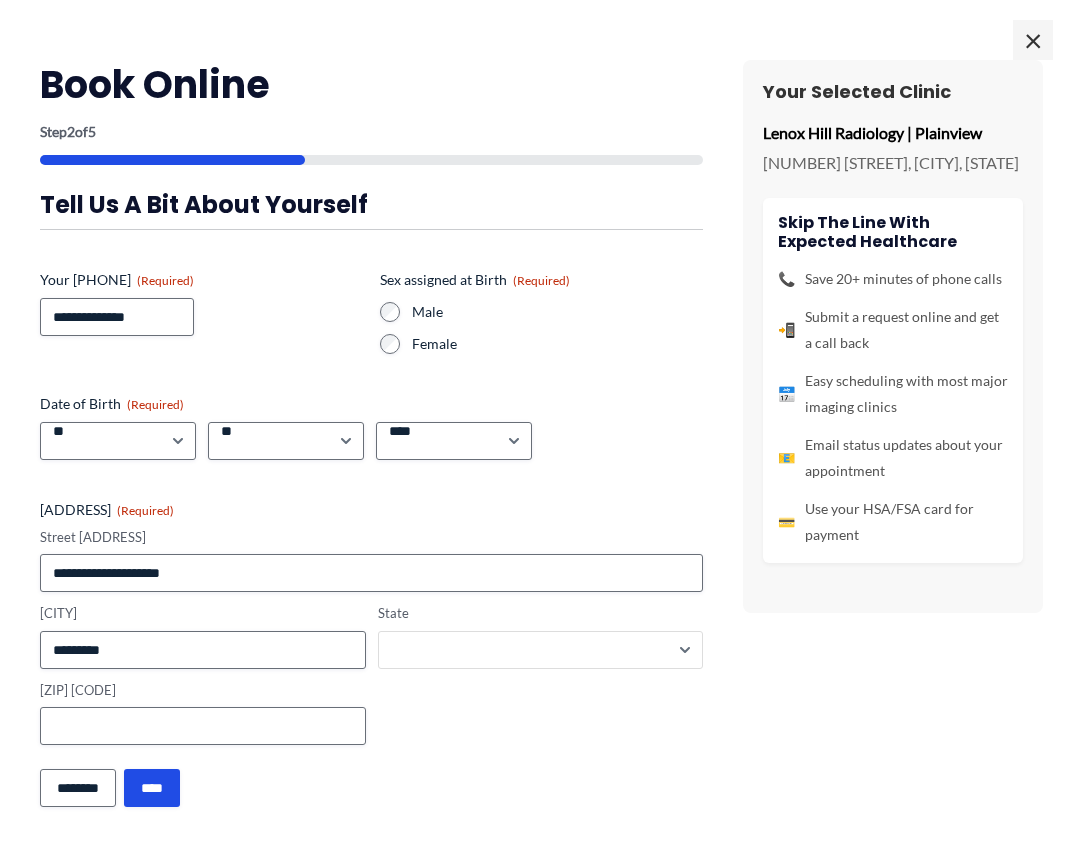 select on "********" 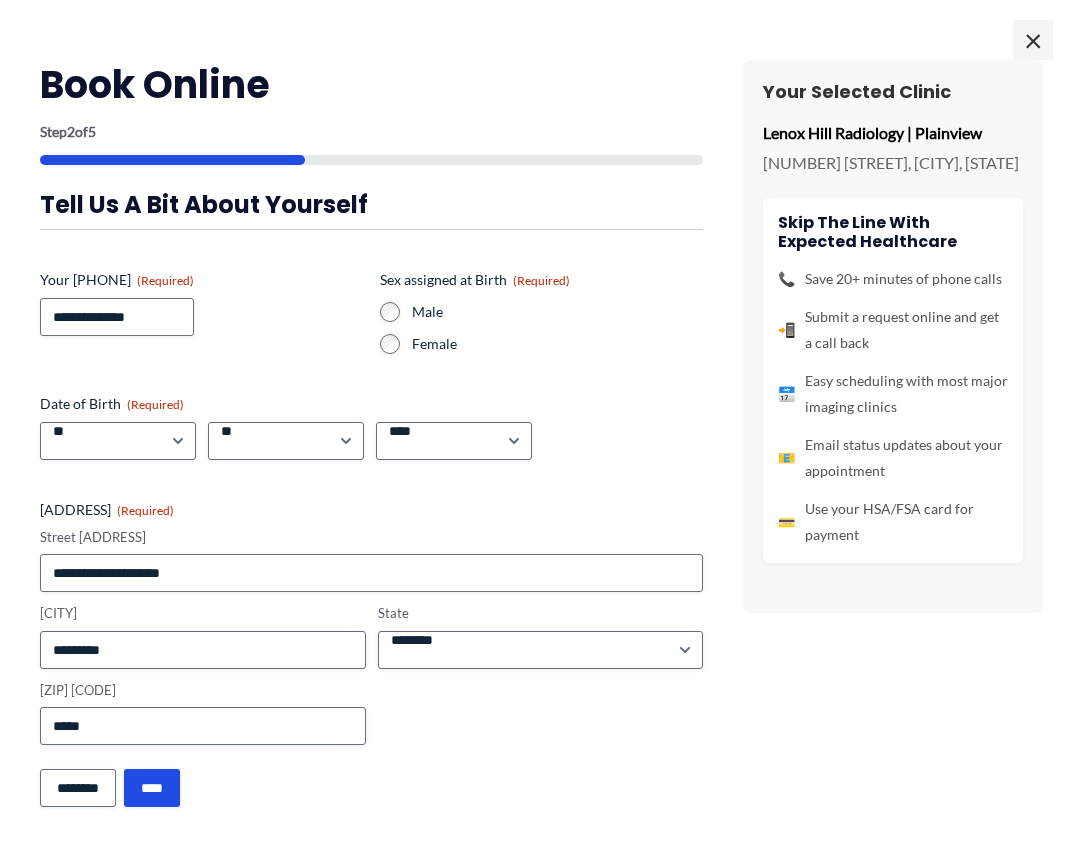 type on "*****" 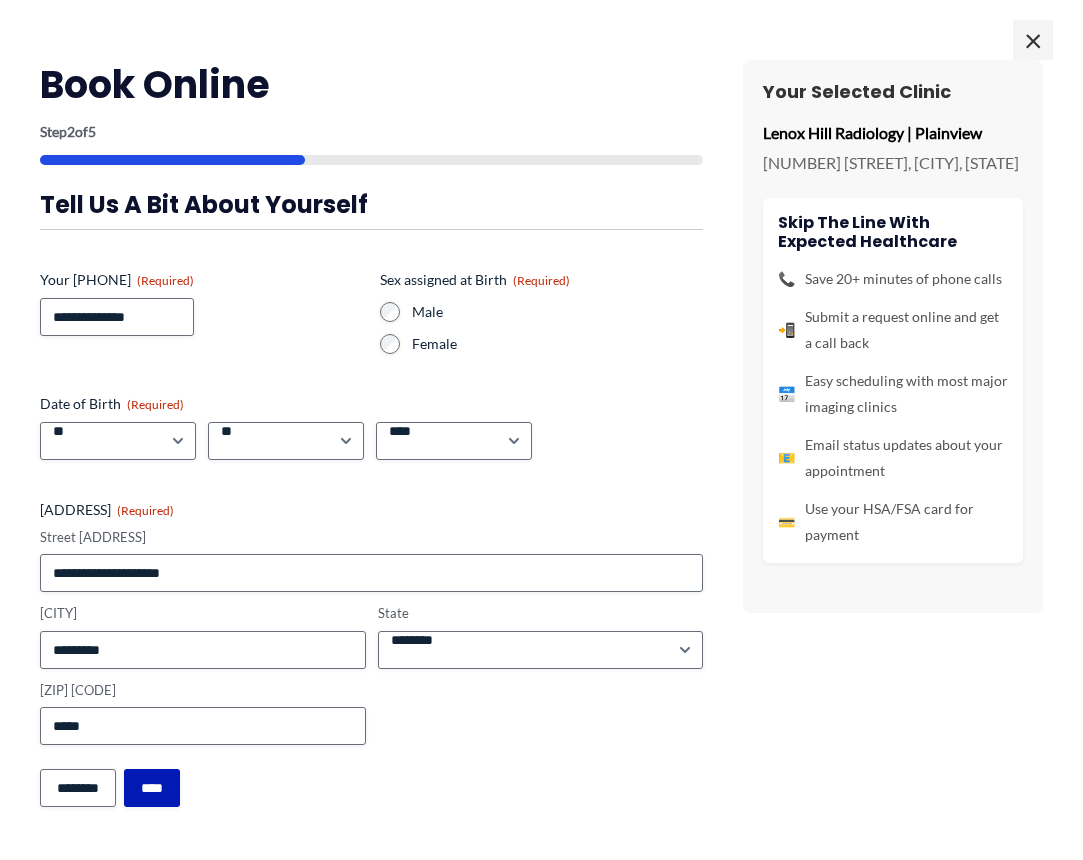 click on "****" at bounding box center (152, 788) 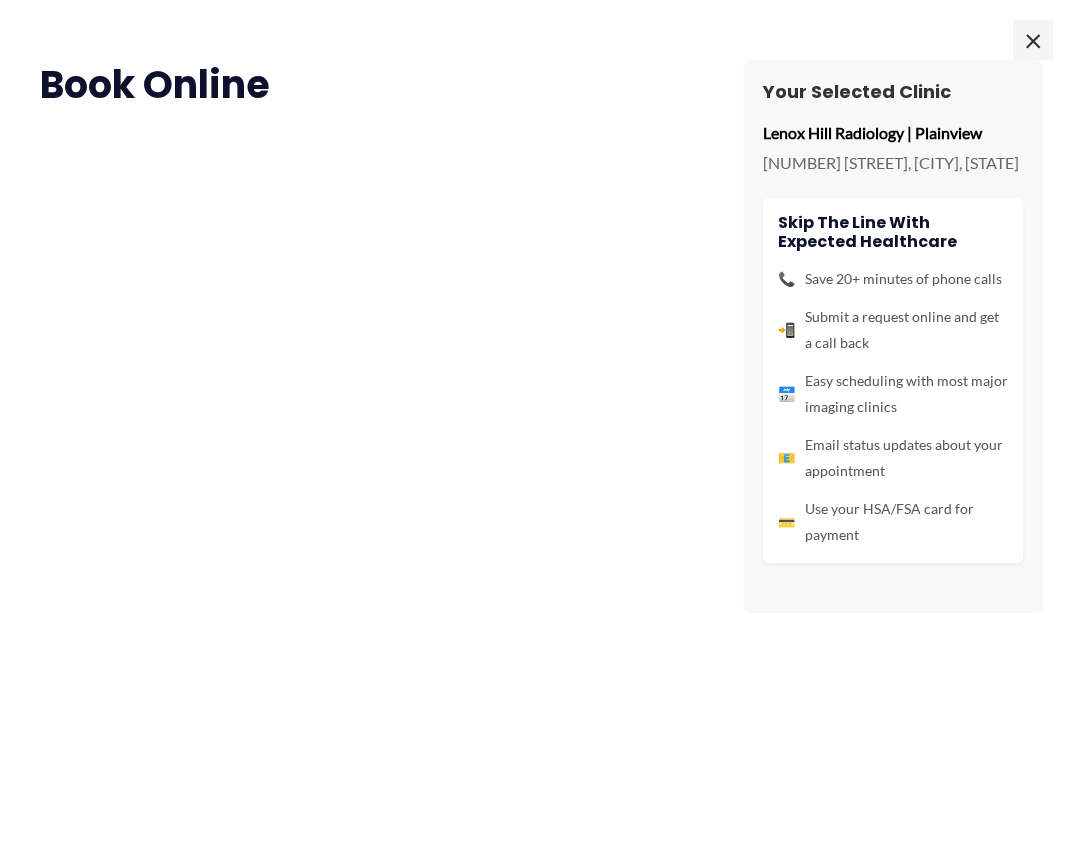 scroll, scrollTop: 0, scrollLeft: 0, axis: both 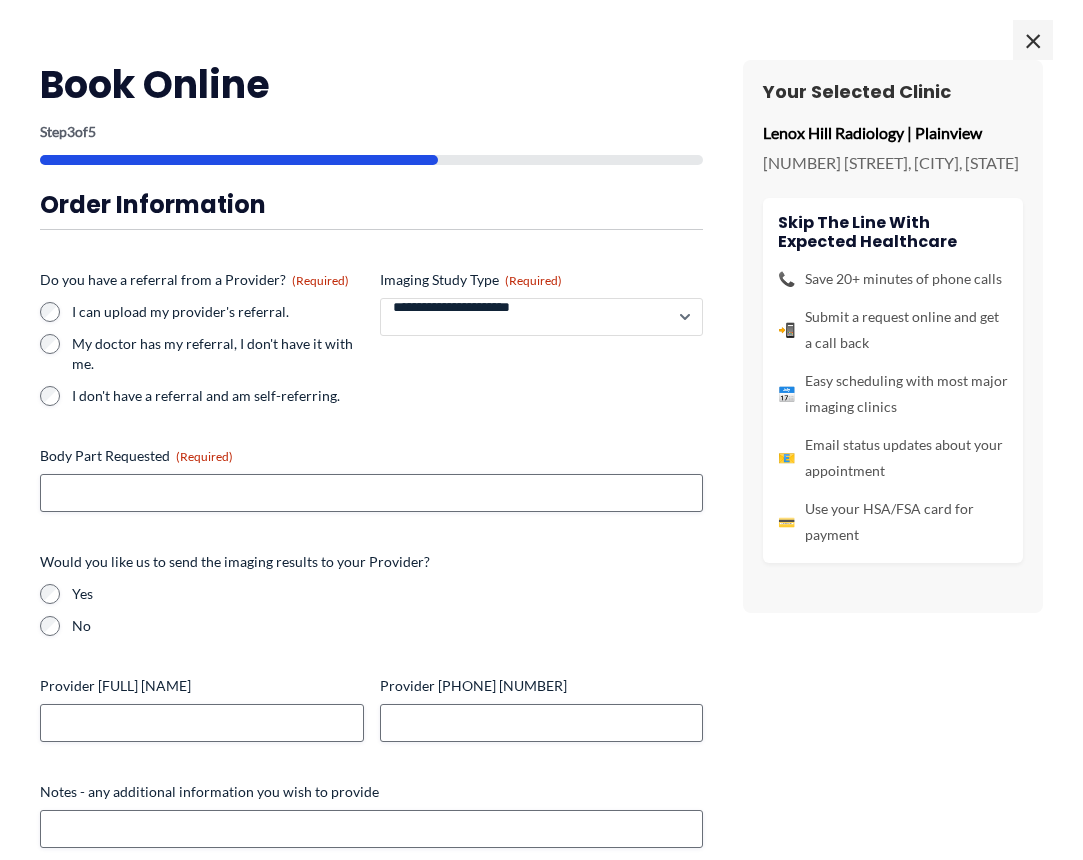 select on "**********" 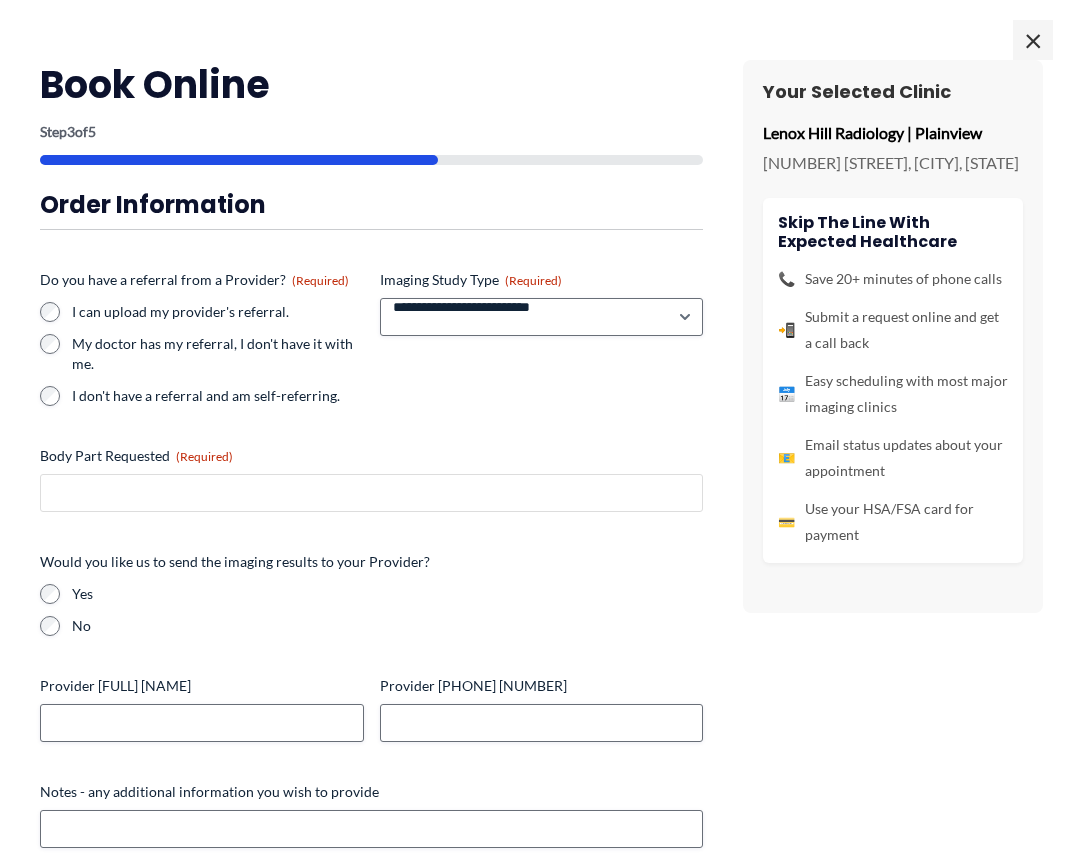 click on "Body Part Requested (Required)" at bounding box center (371, 493) 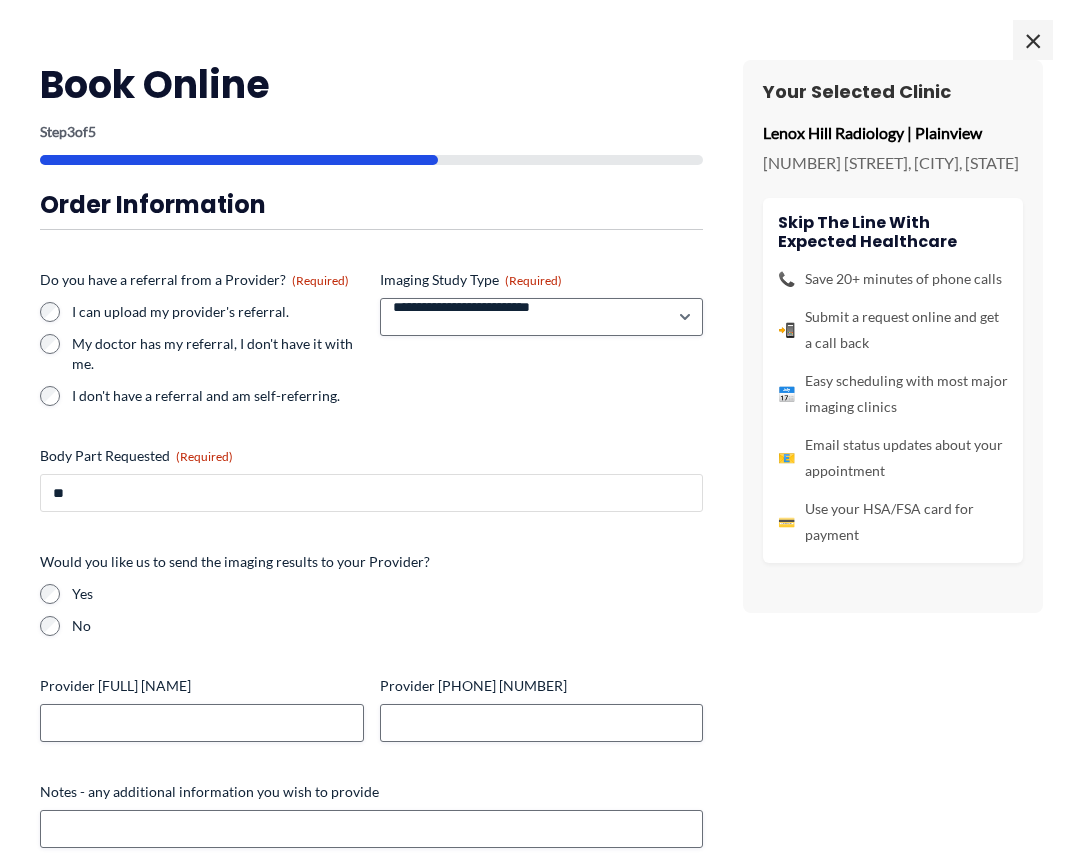type on "*" 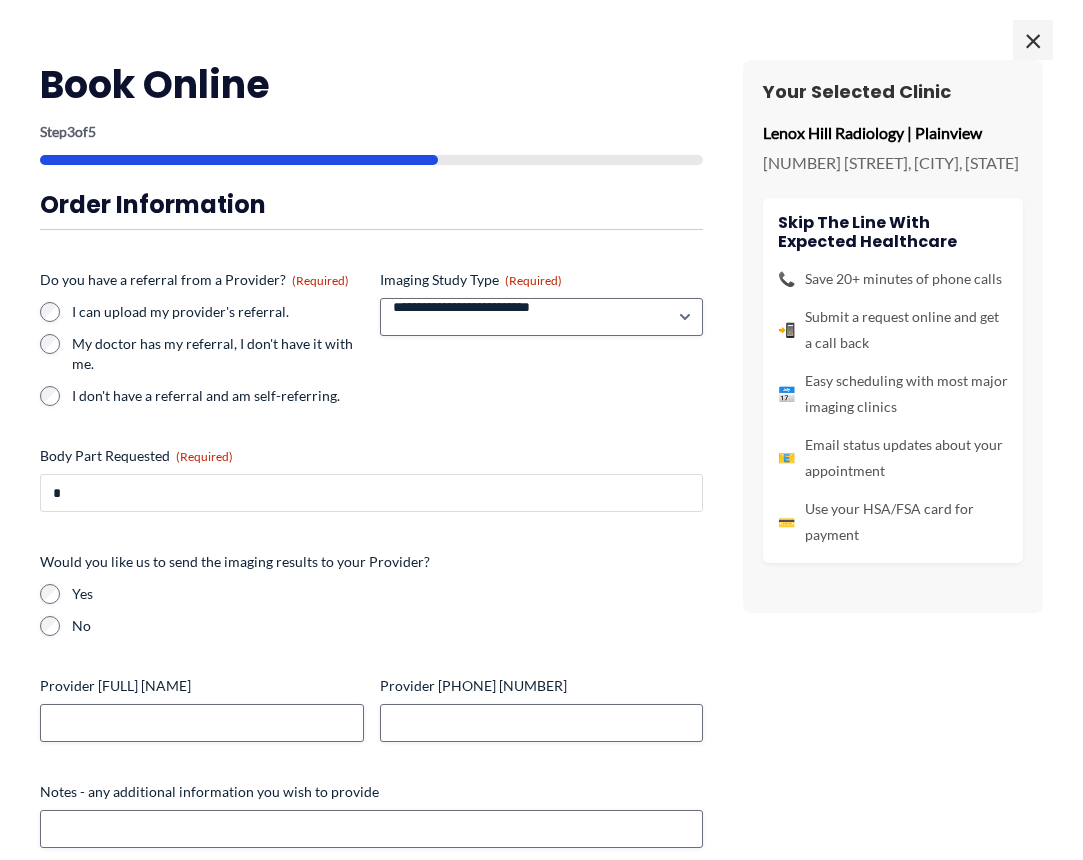 click on "*" at bounding box center (371, 493) 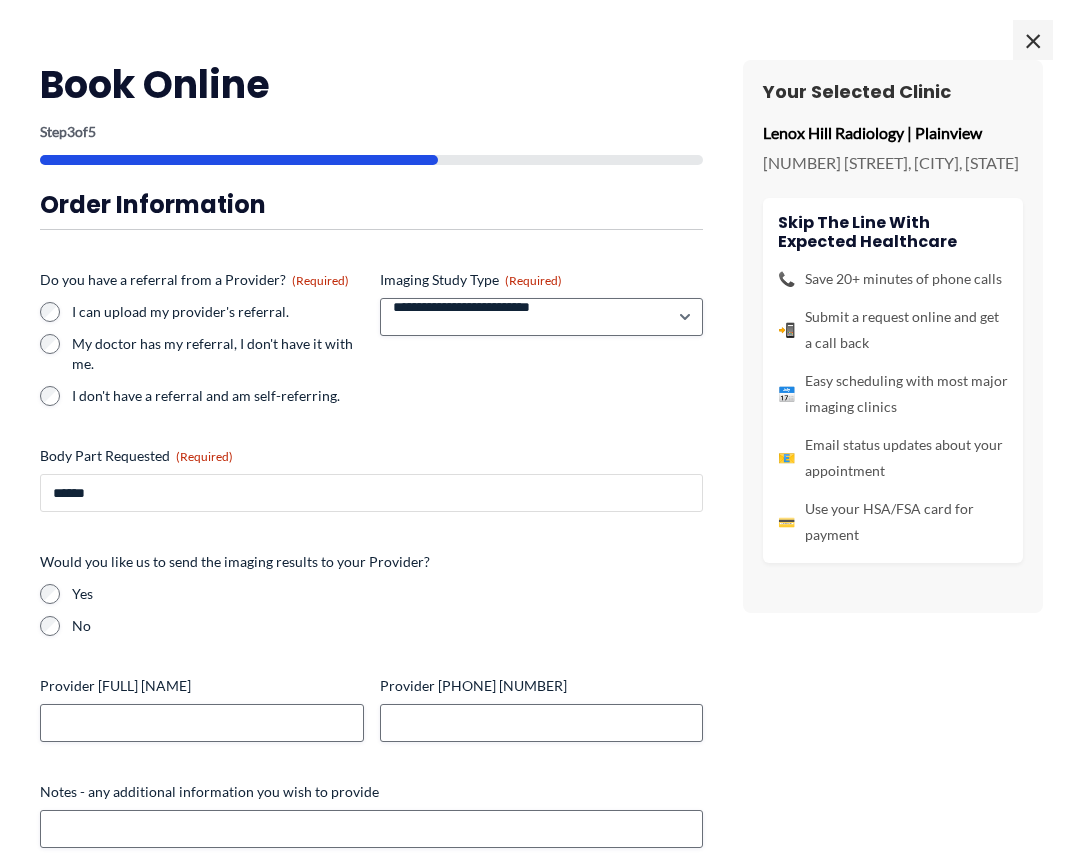 type on "******" 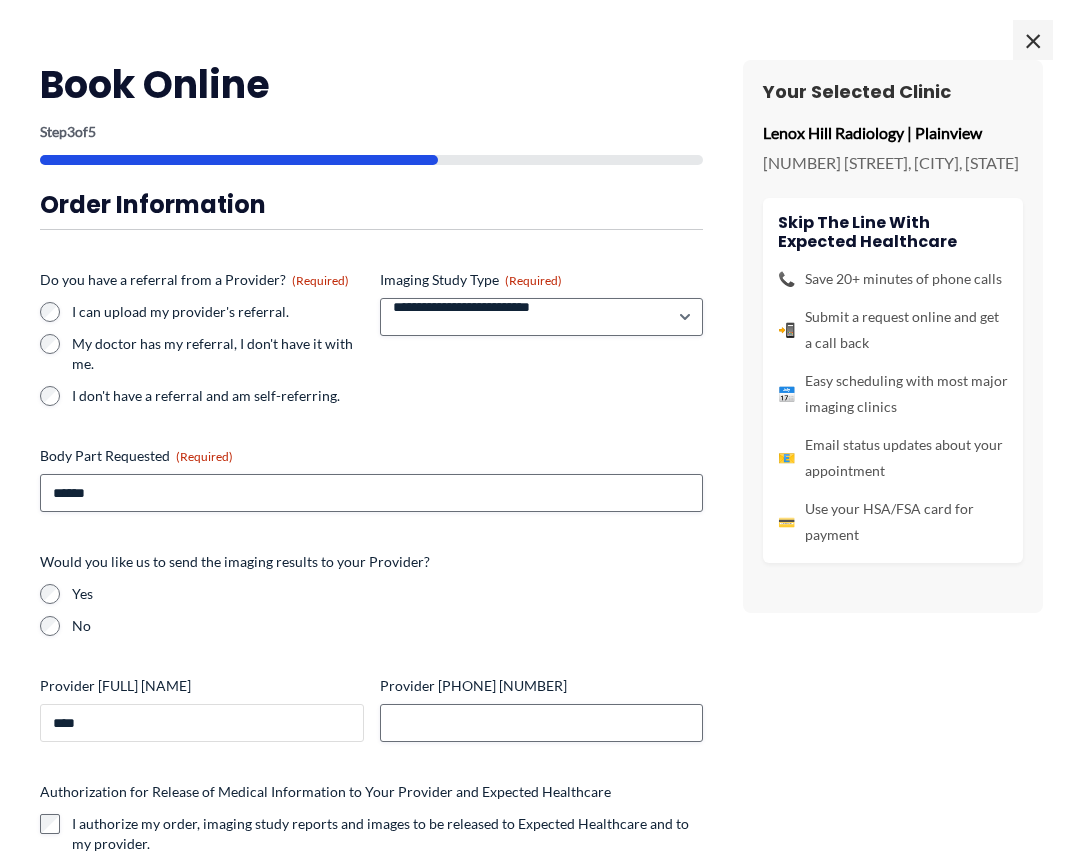 type on "**********" 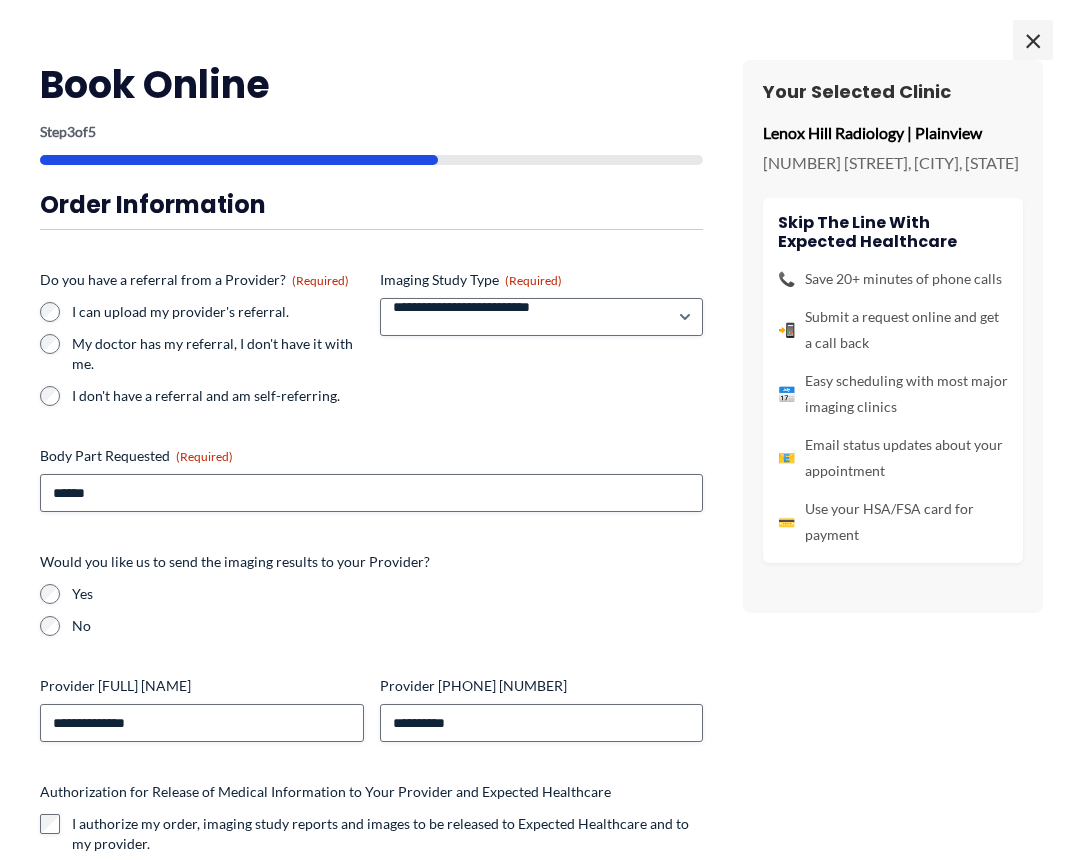 type on "**********" 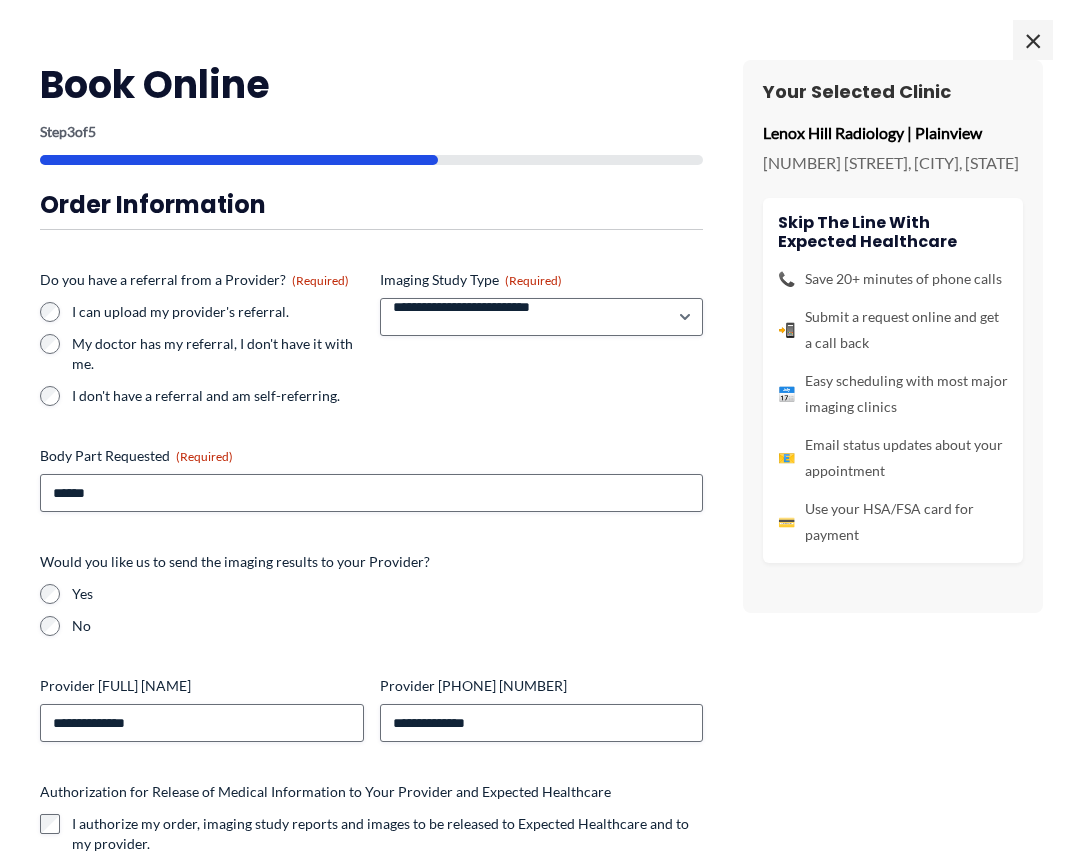 click on "**********" at bounding box center [541, 692] 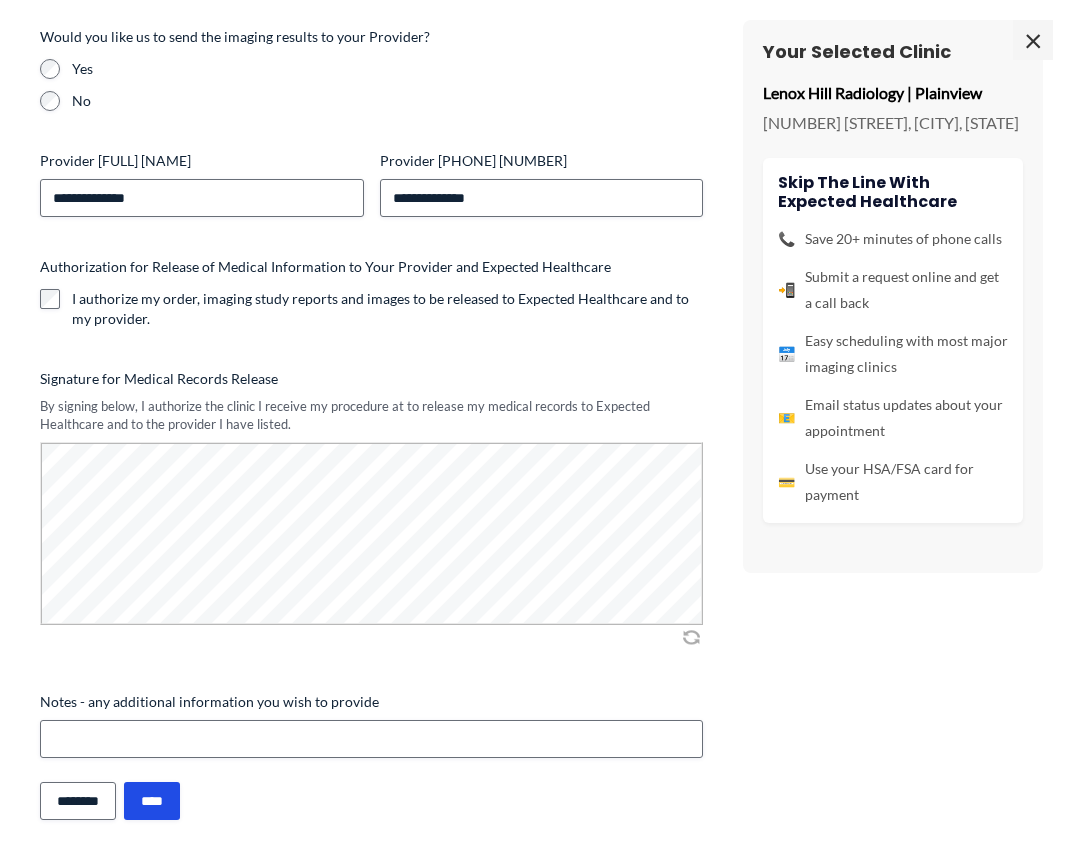 scroll, scrollTop: 523, scrollLeft: 0, axis: vertical 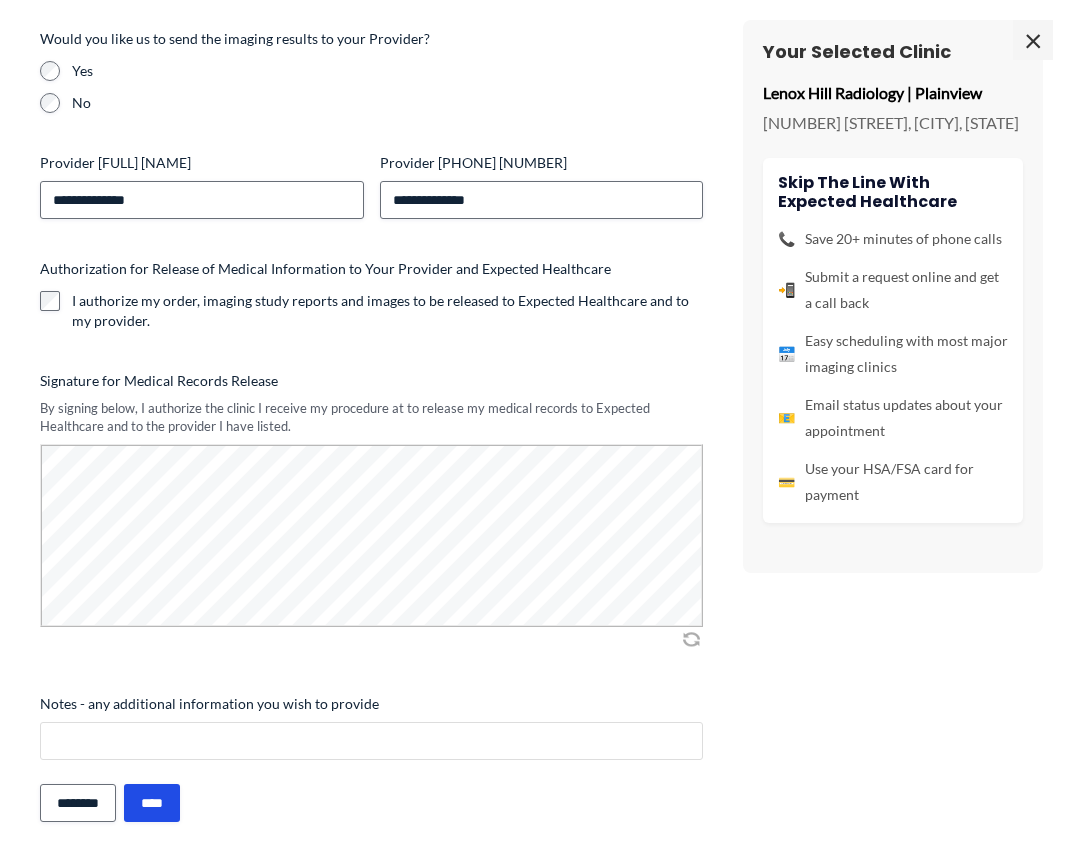 click on "Notes - any additional information you wish to provide" at bounding box center (371, 741) 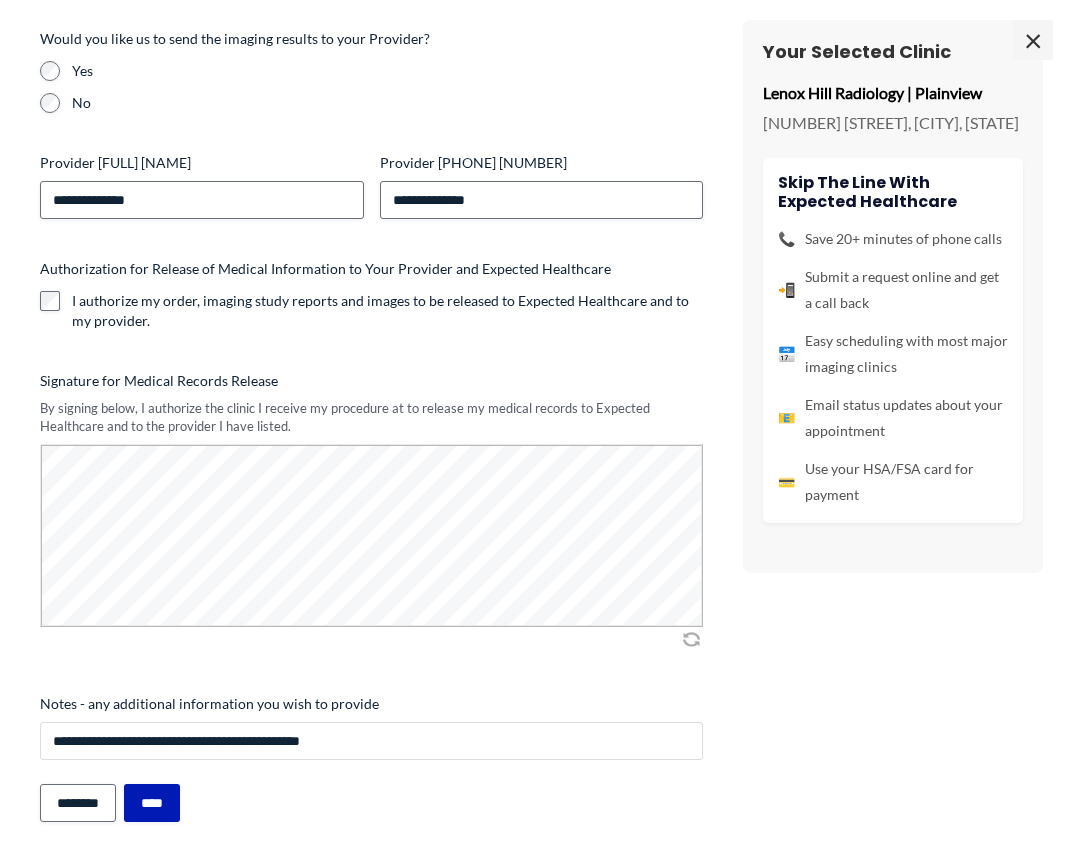 type on "**********" 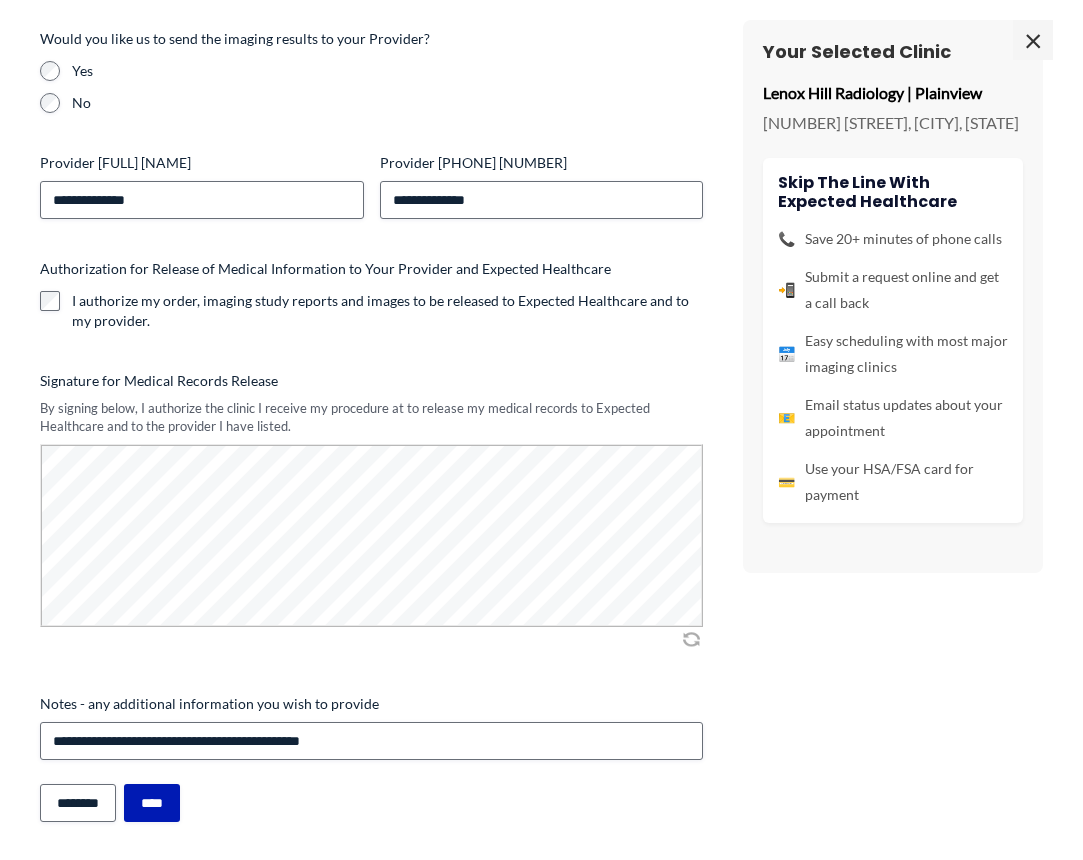 click on "****" at bounding box center [152, 803] 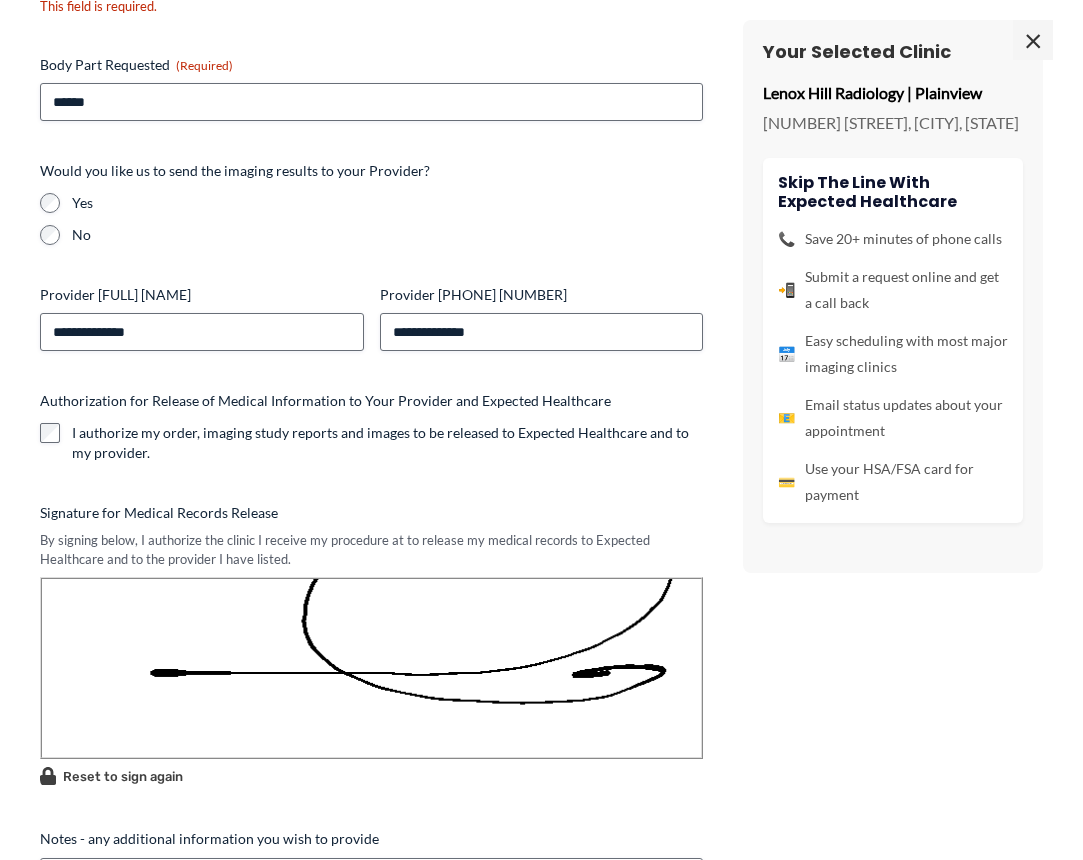 scroll, scrollTop: 0, scrollLeft: 0, axis: both 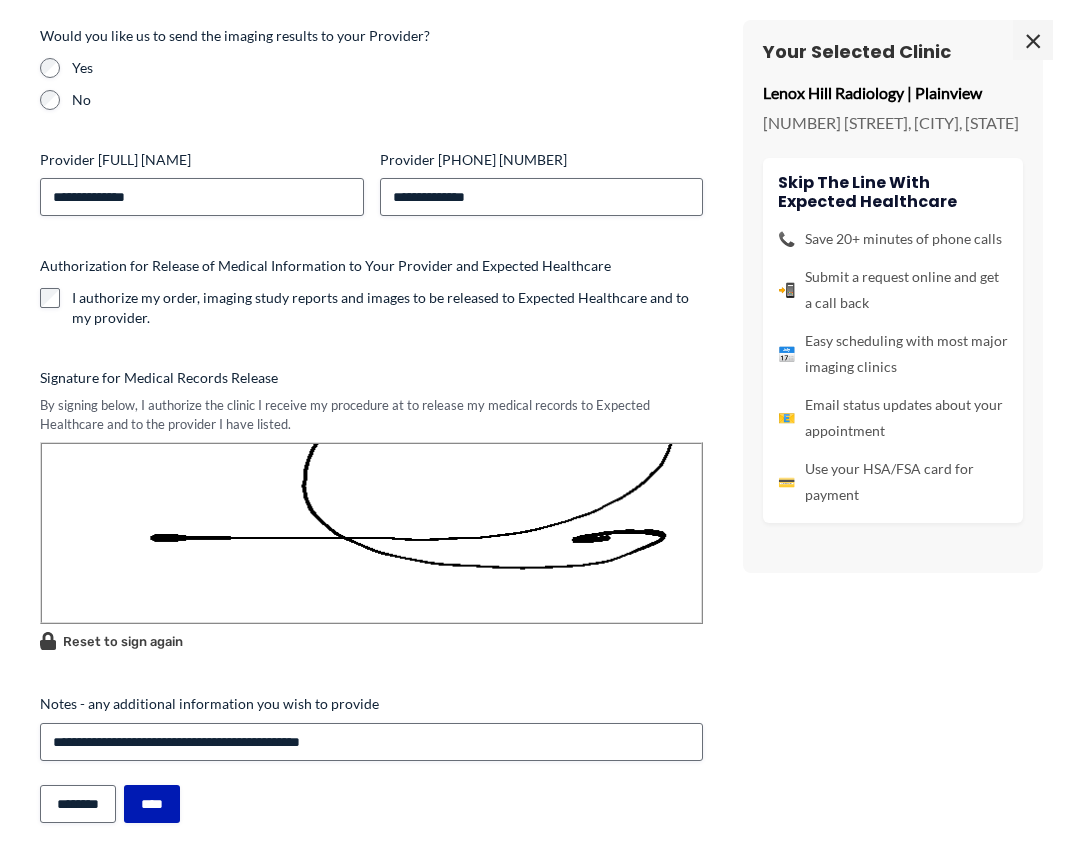 click on "****" at bounding box center [152, 804] 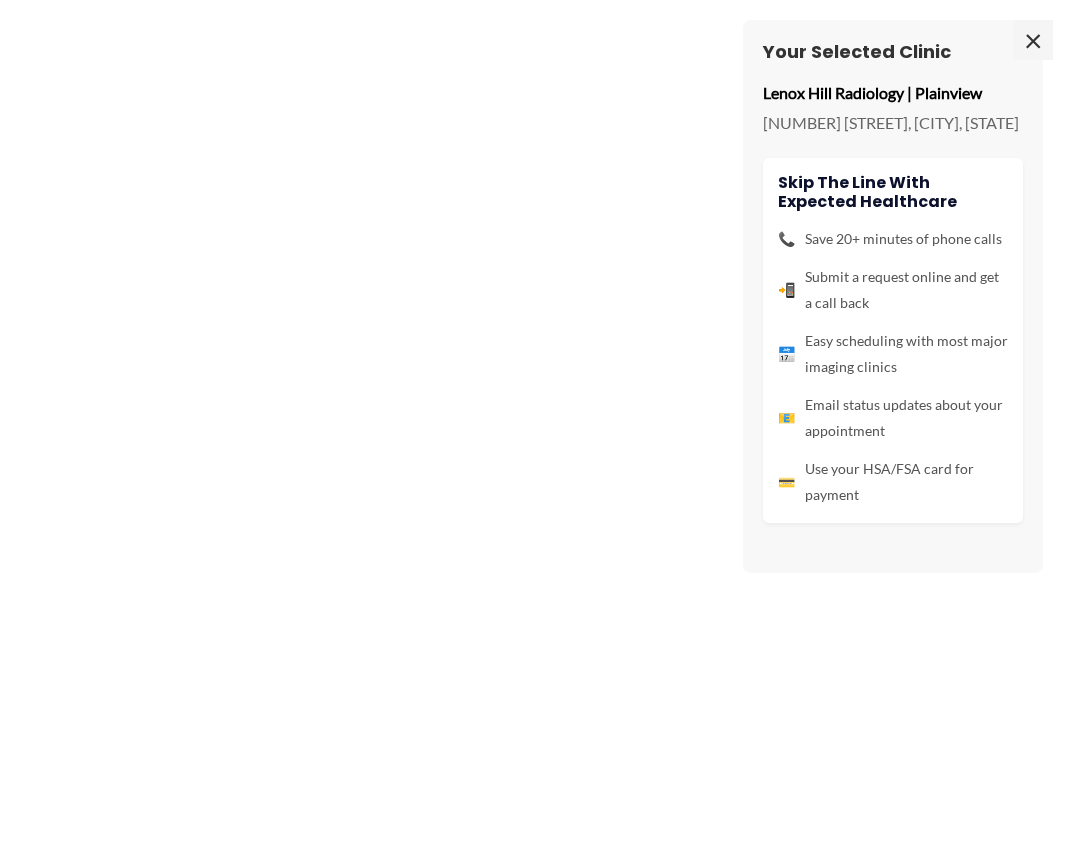 scroll, scrollTop: 0, scrollLeft: 0, axis: both 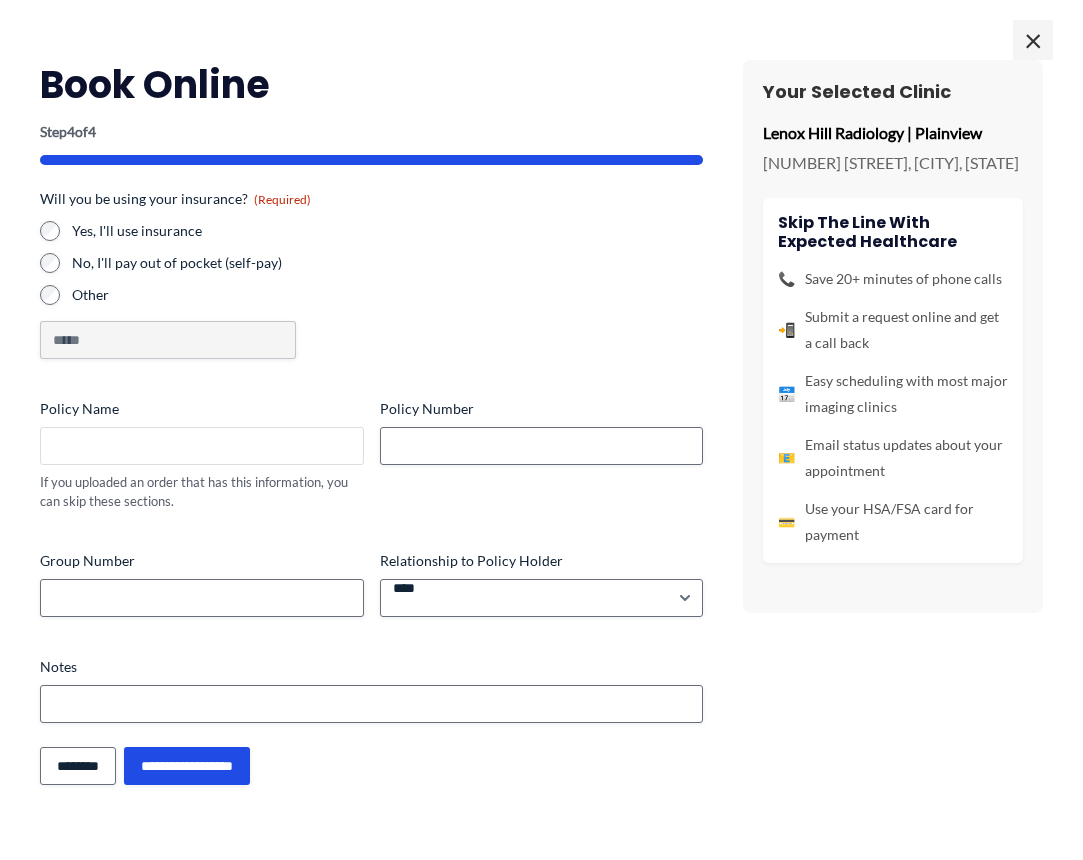 click on "Policy Name" at bounding box center [202, 446] 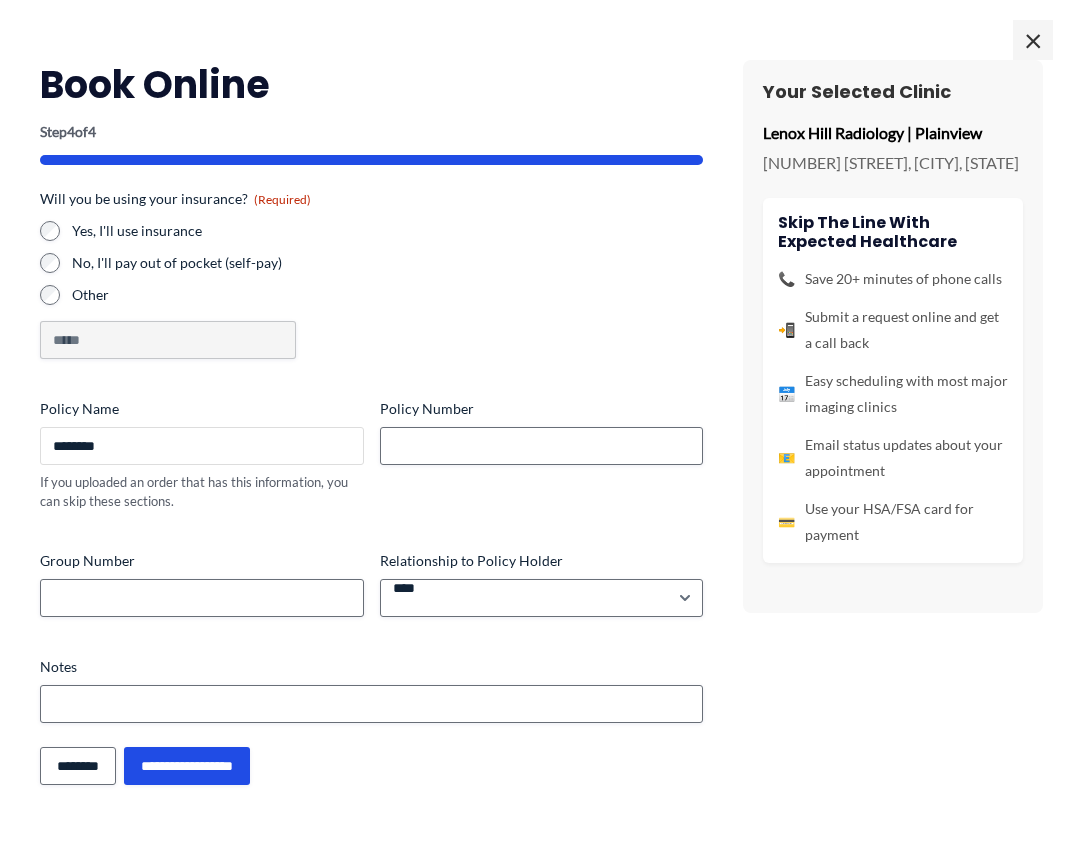 type on "********" 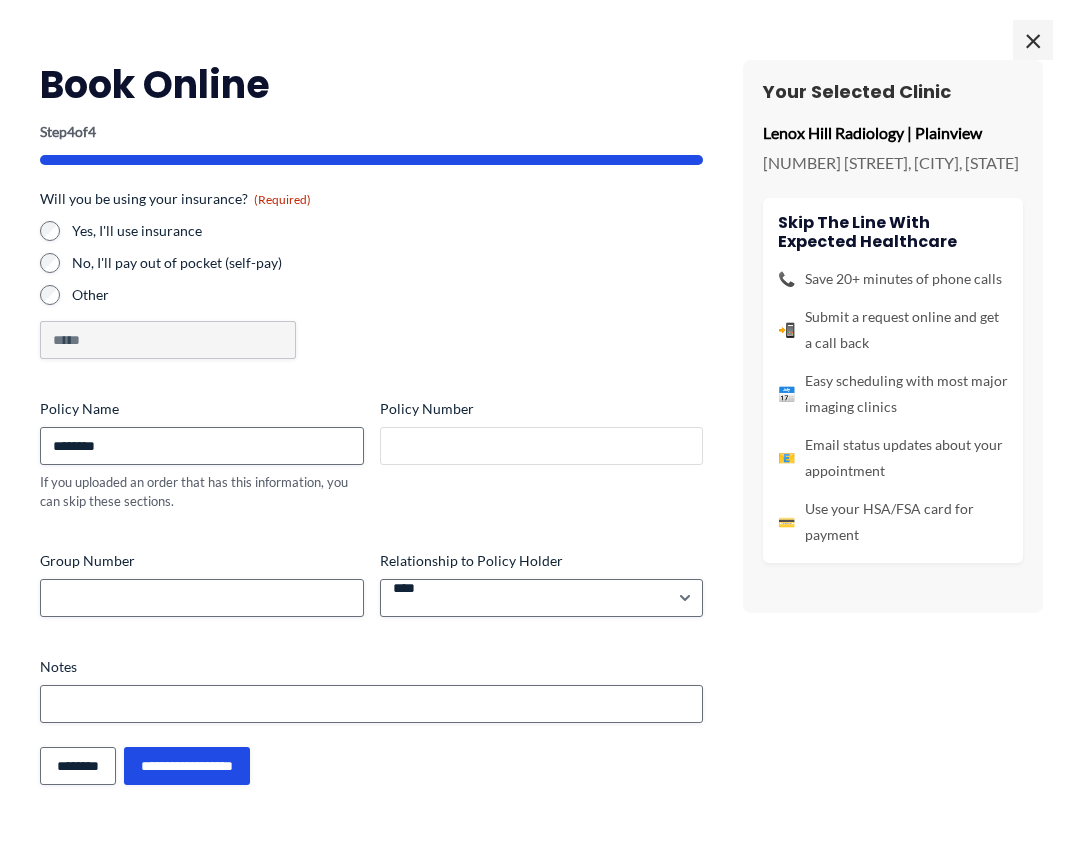 click on "Policy Number" at bounding box center [542, 446] 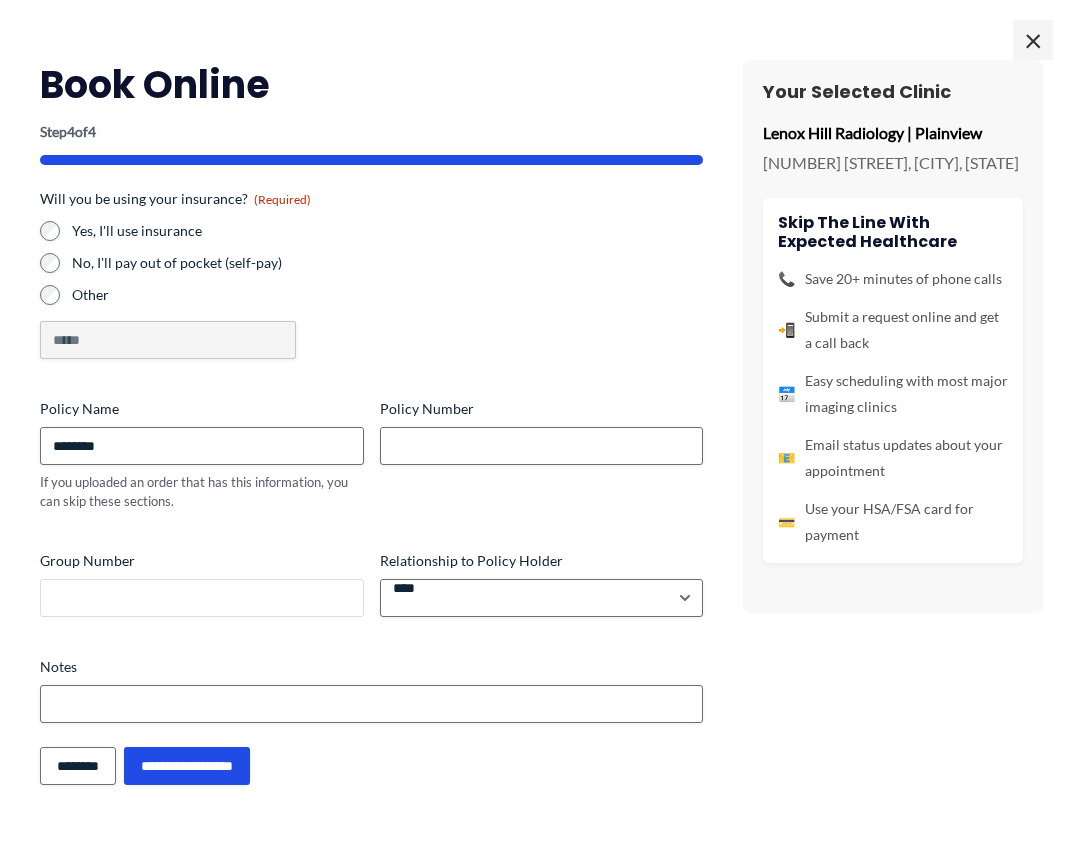 click on "Group Number" at bounding box center (202, 598) 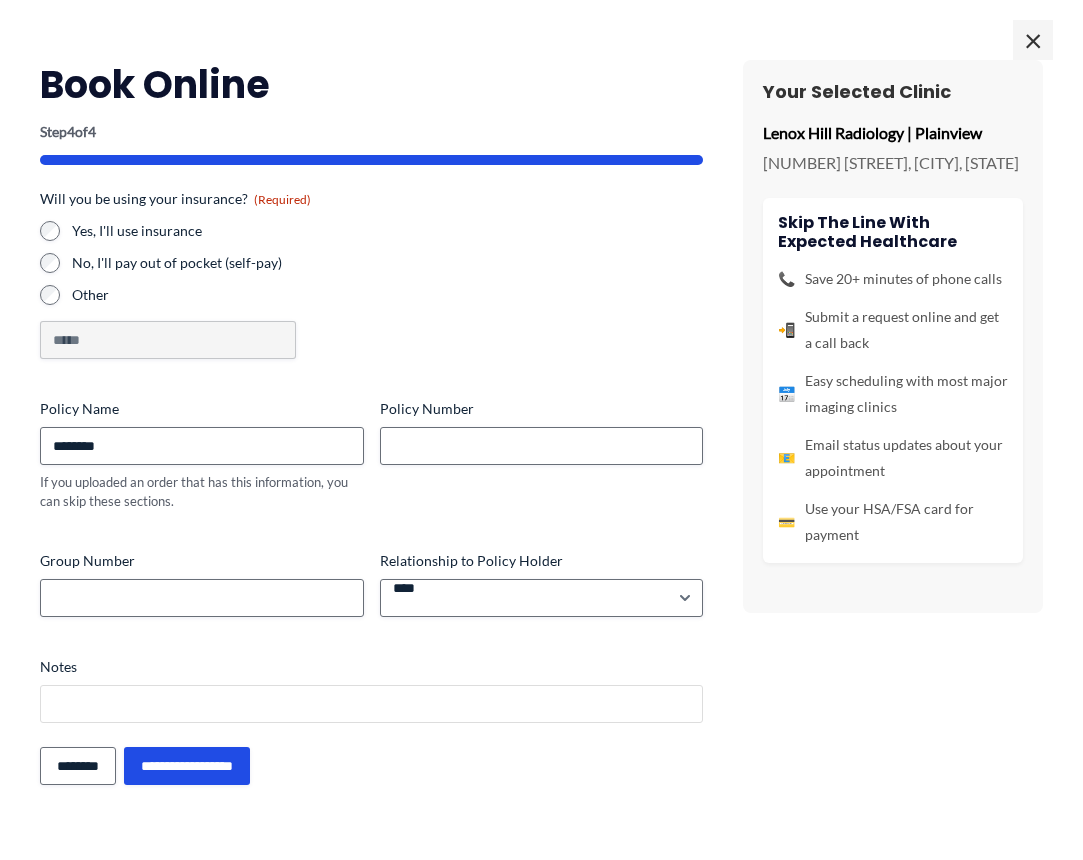 click on "Notes" at bounding box center (371, 704) 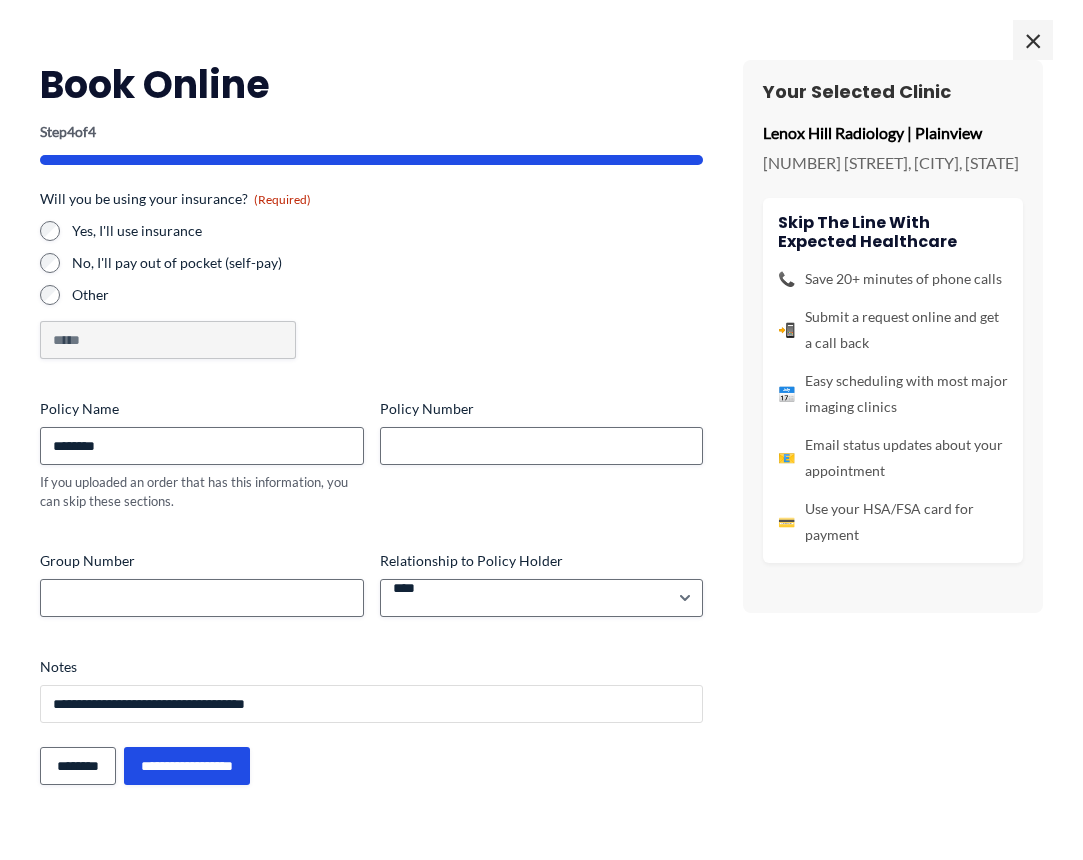 type on "**********" 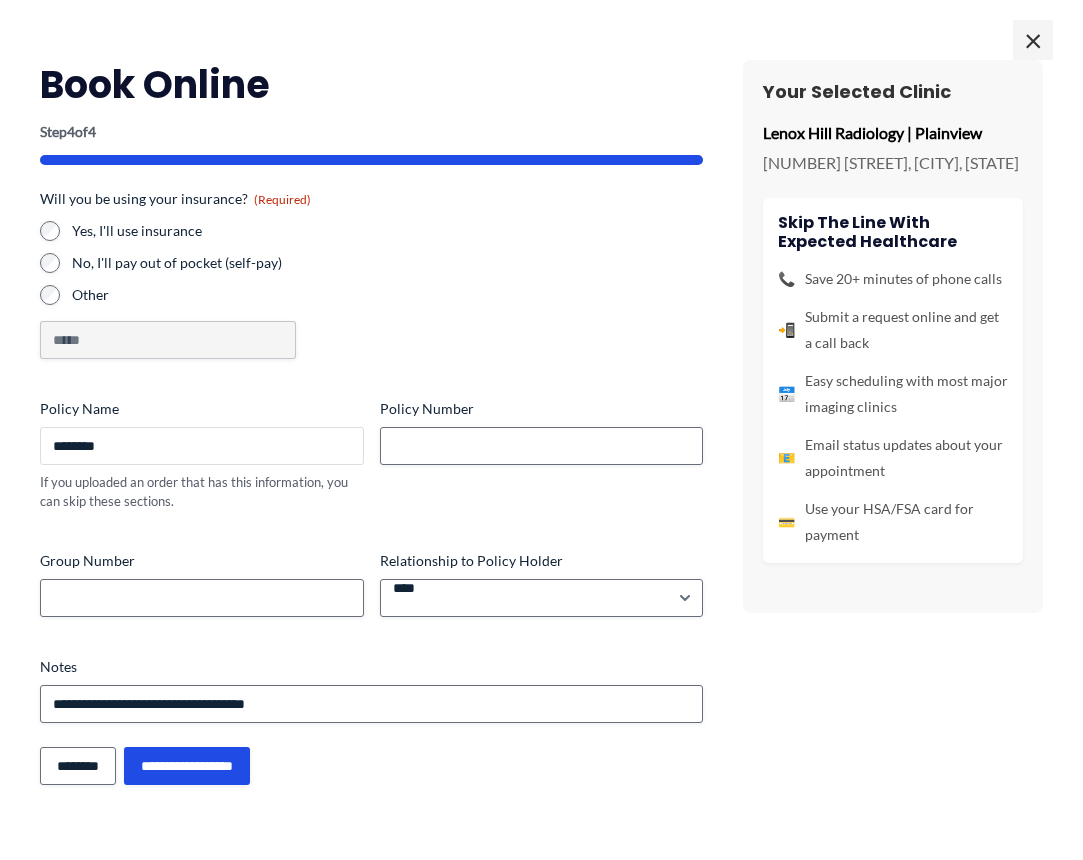 click on "********" at bounding box center (202, 446) 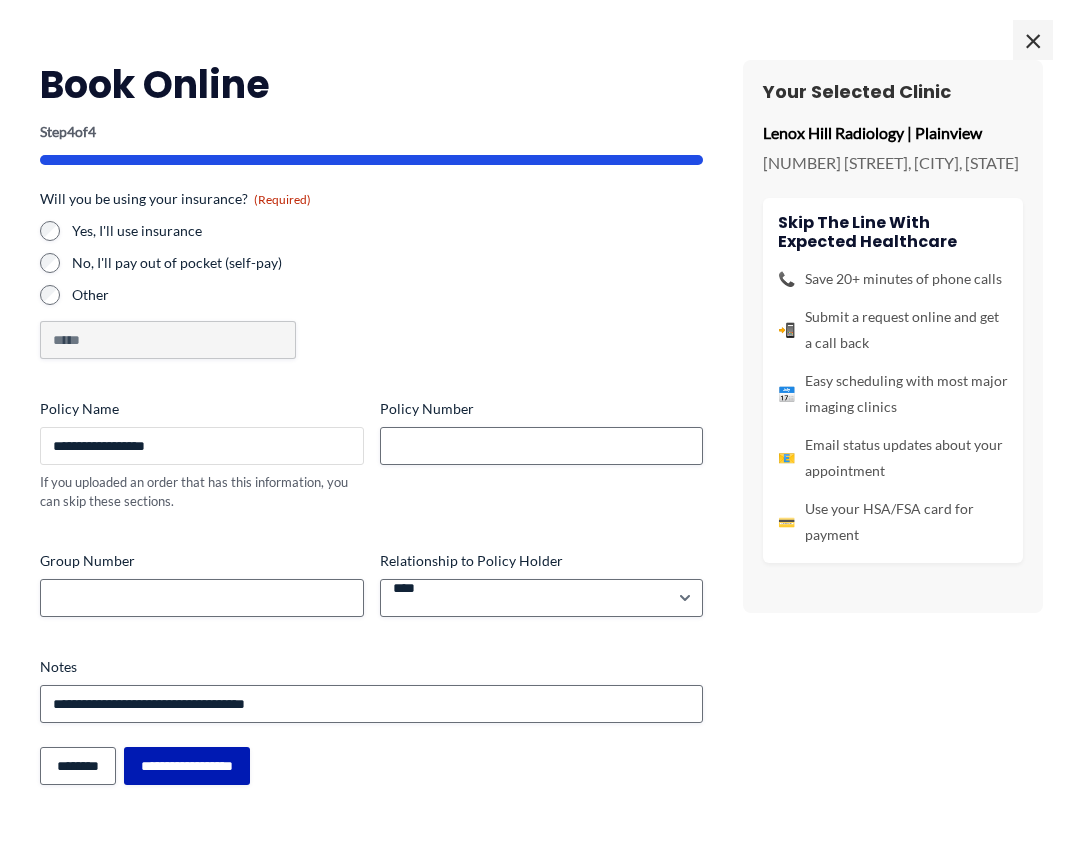 type on "**********" 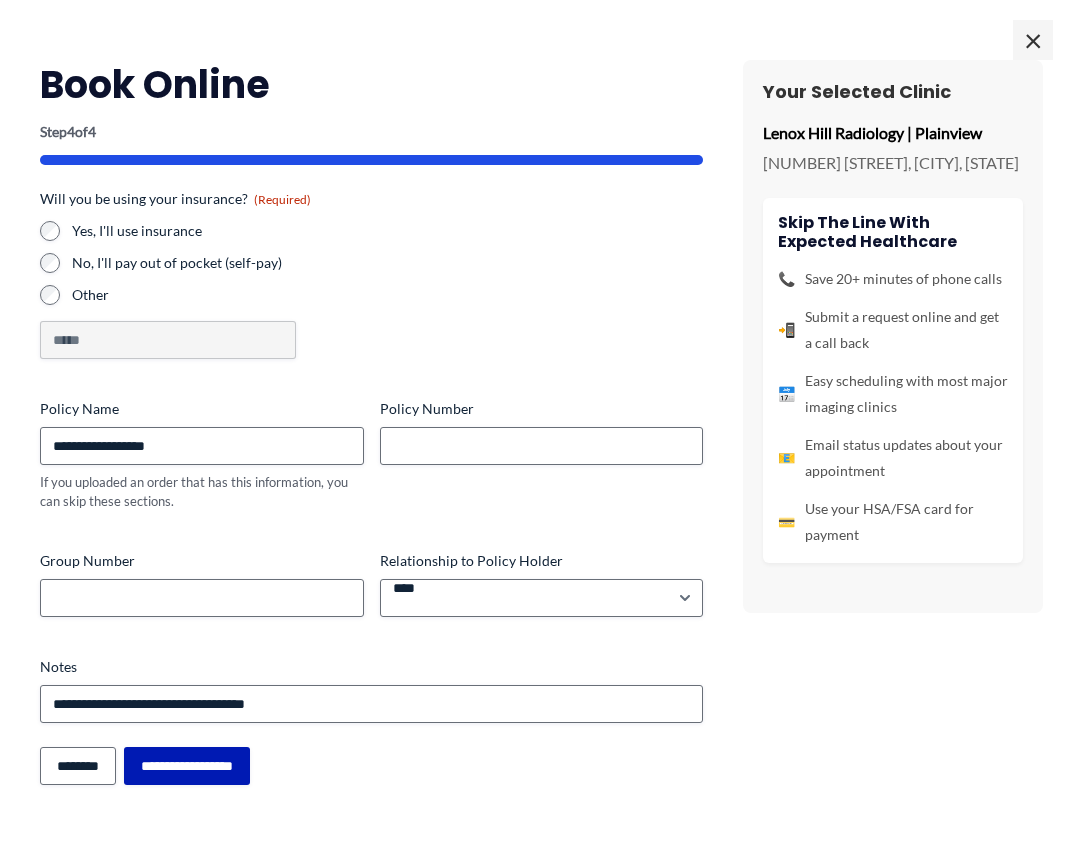 click on "**********" at bounding box center [187, 766] 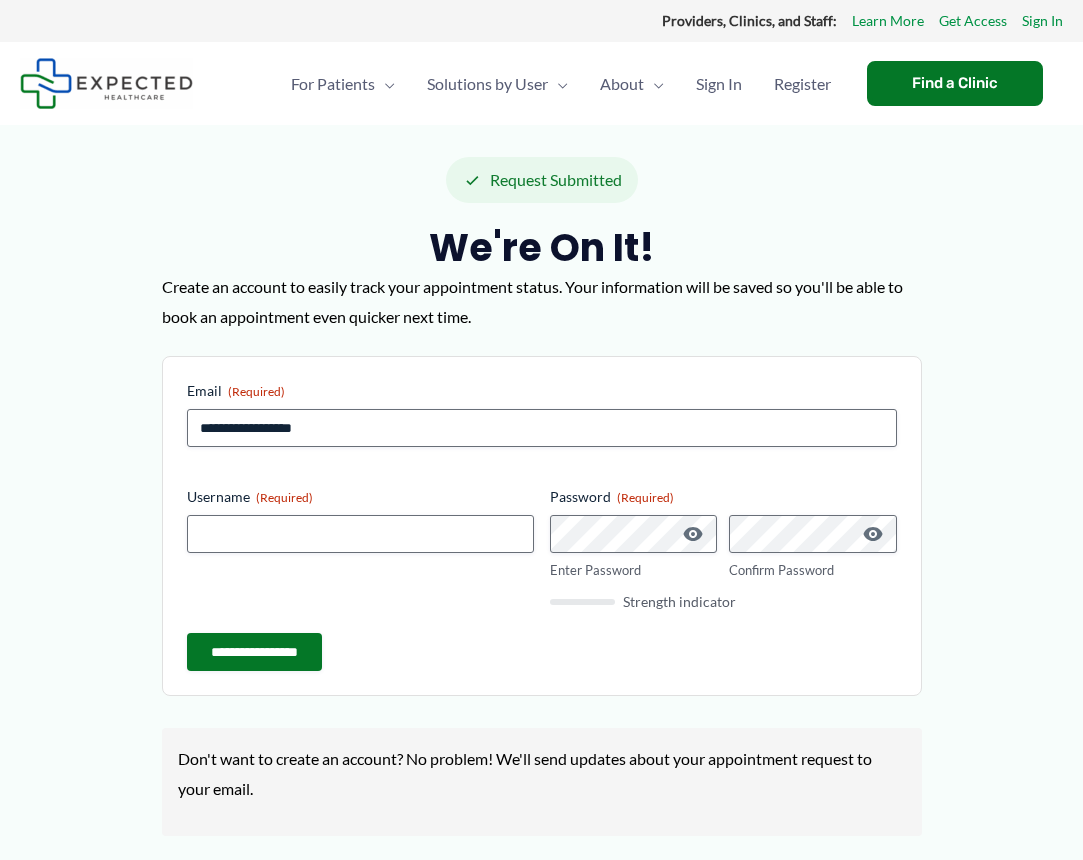 scroll, scrollTop: 0, scrollLeft: 0, axis: both 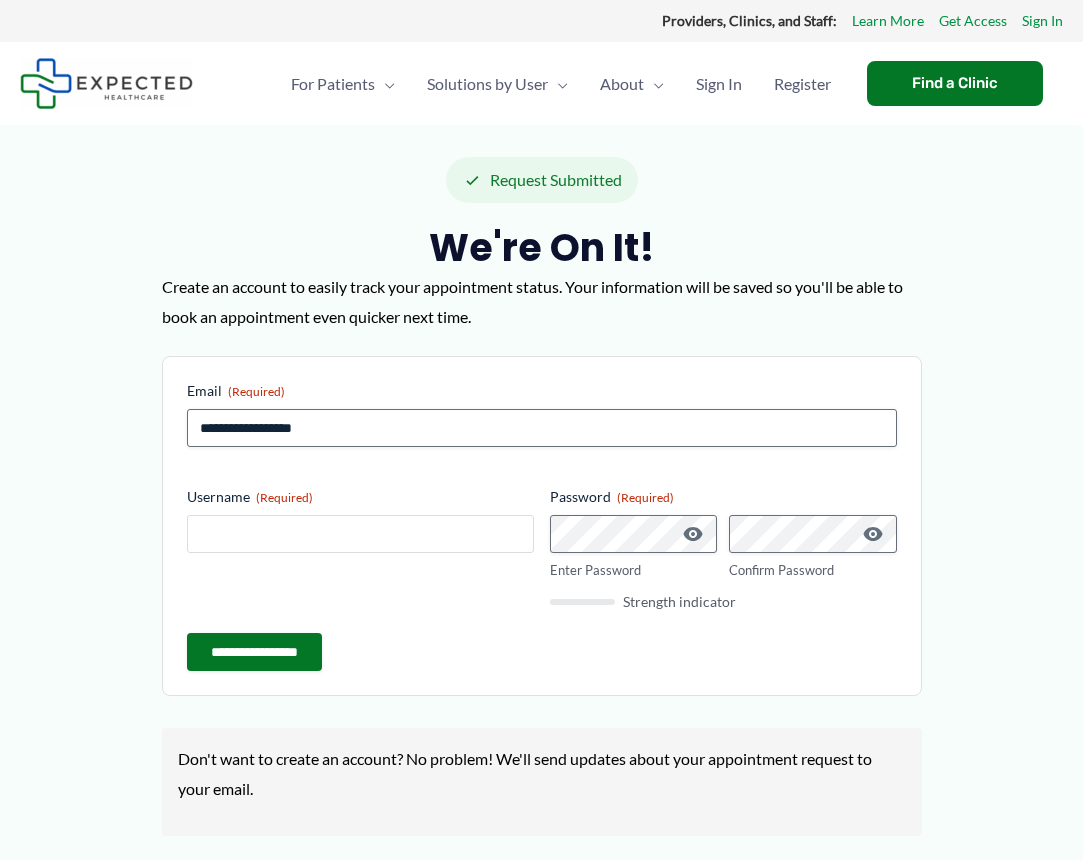 click on "Username (Required)" at bounding box center [360, 534] 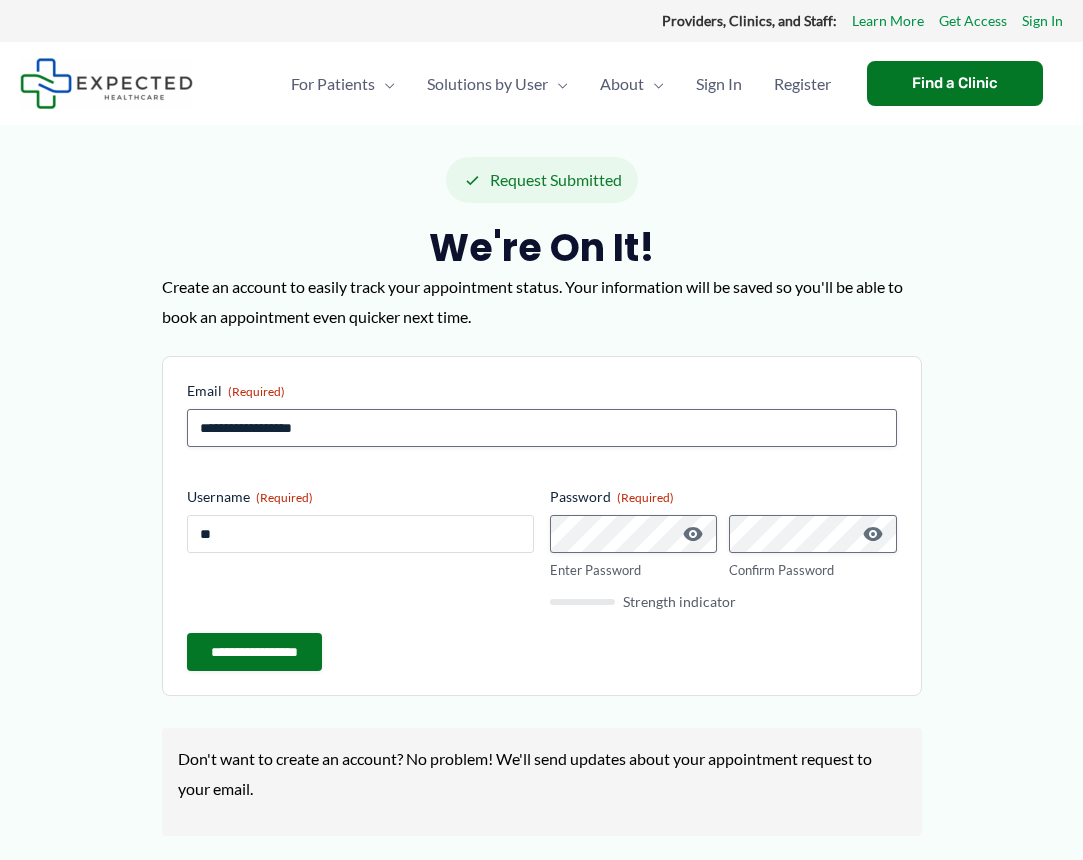 type on "*" 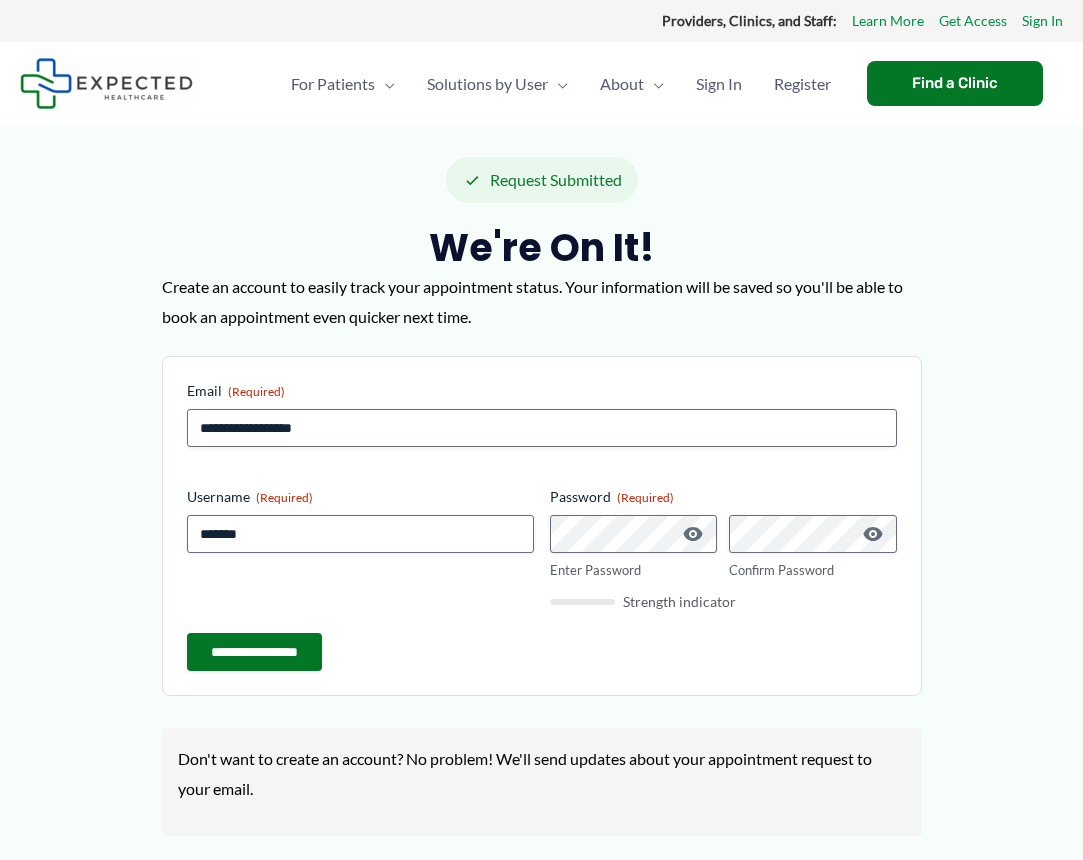 drag, startPoint x: 432, startPoint y: 624, endPoint x: 467, endPoint y: 677, distance: 63.51378 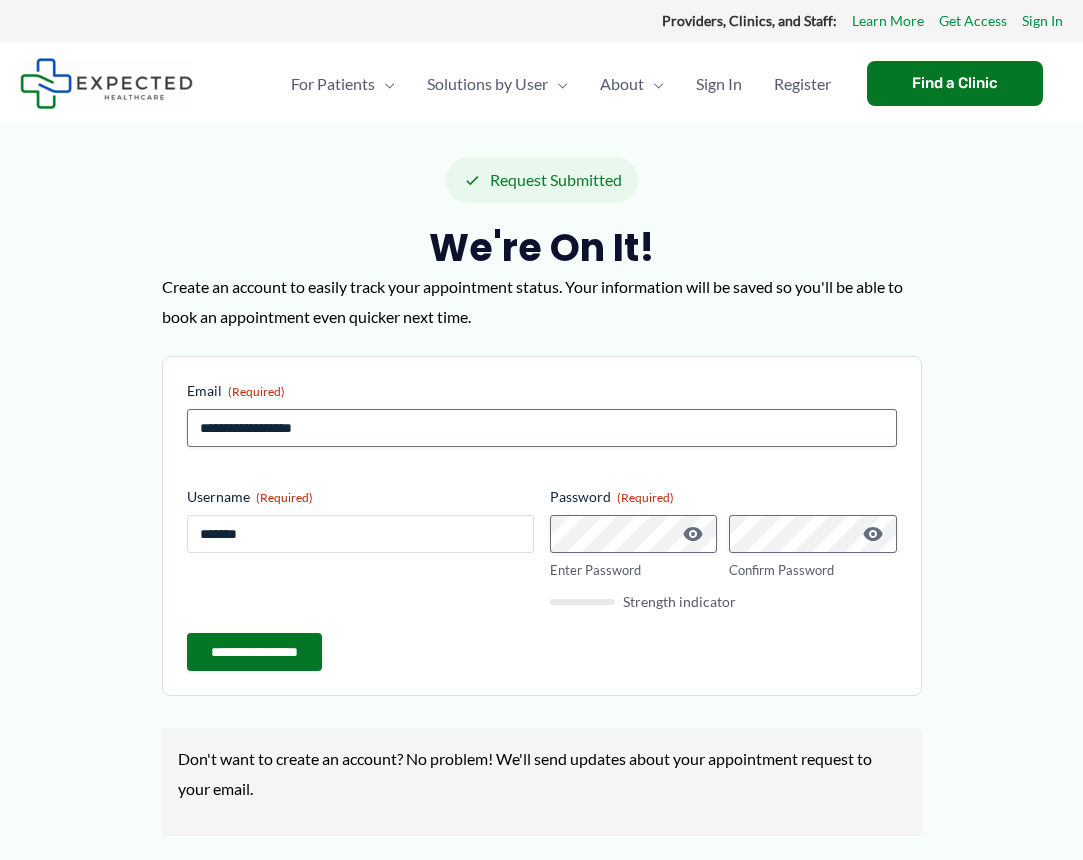 click on "*******" at bounding box center (360, 534) 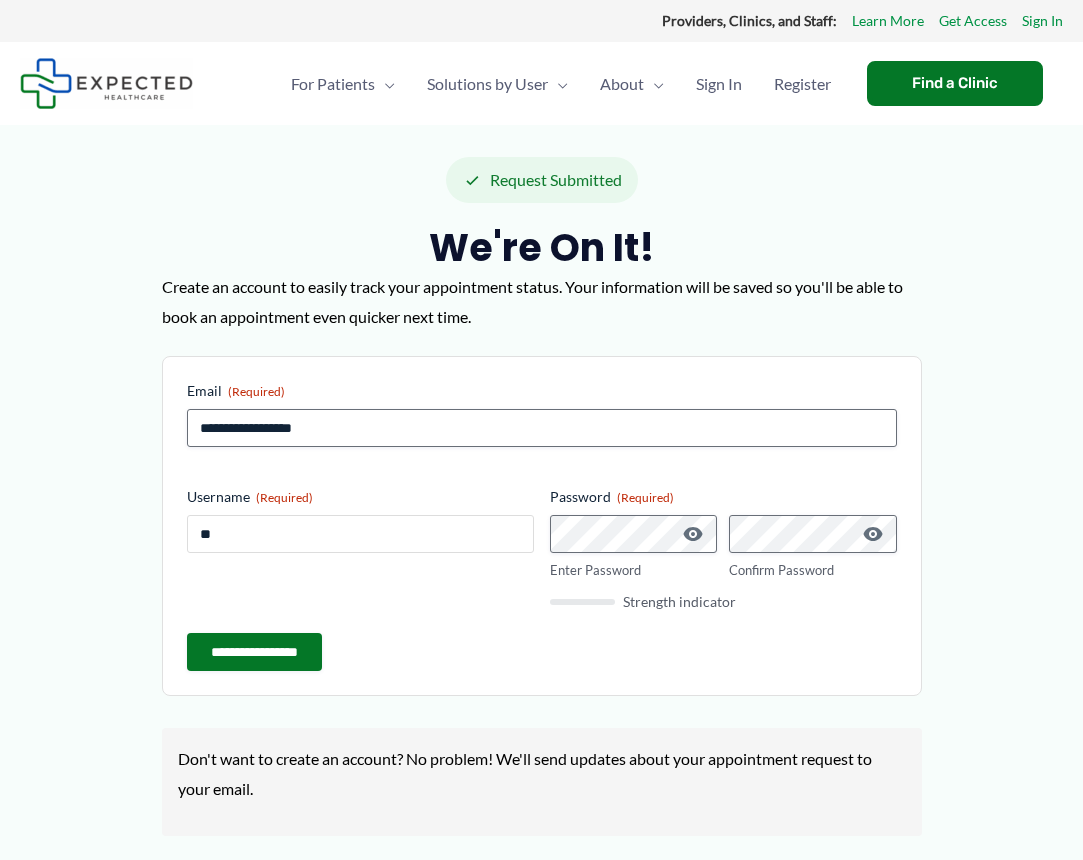 type on "*" 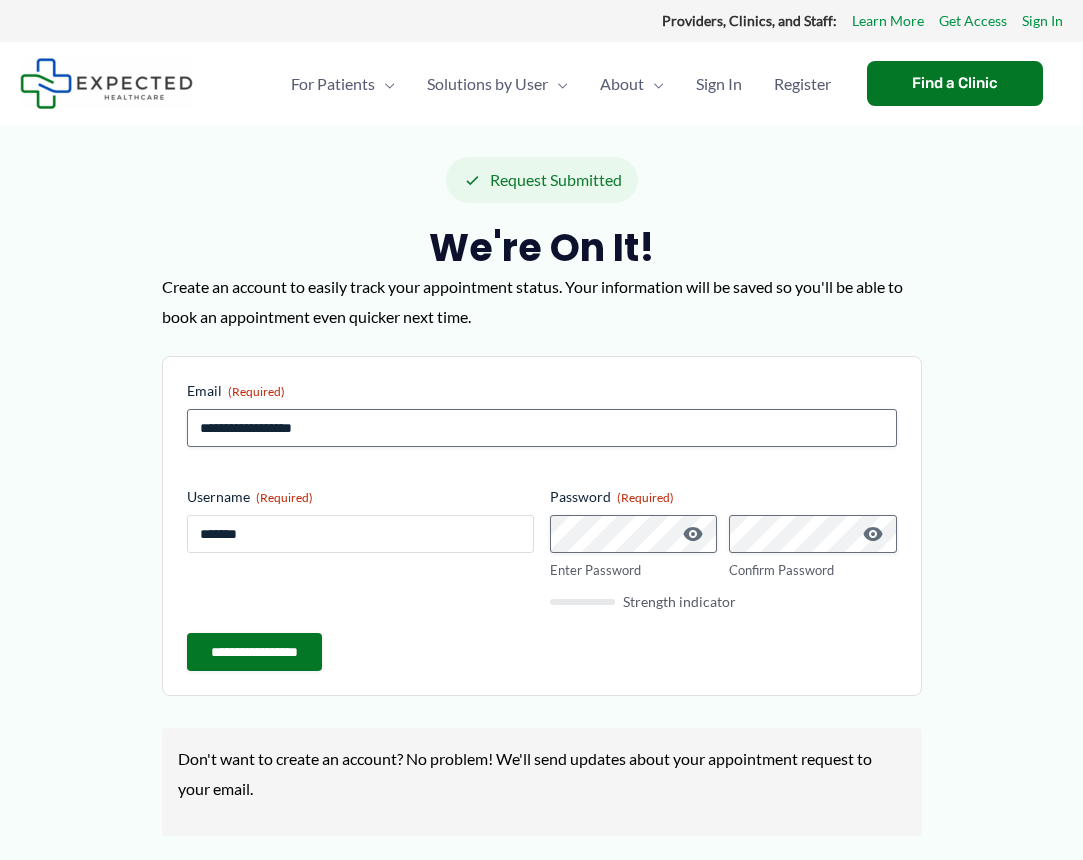 type on "*******" 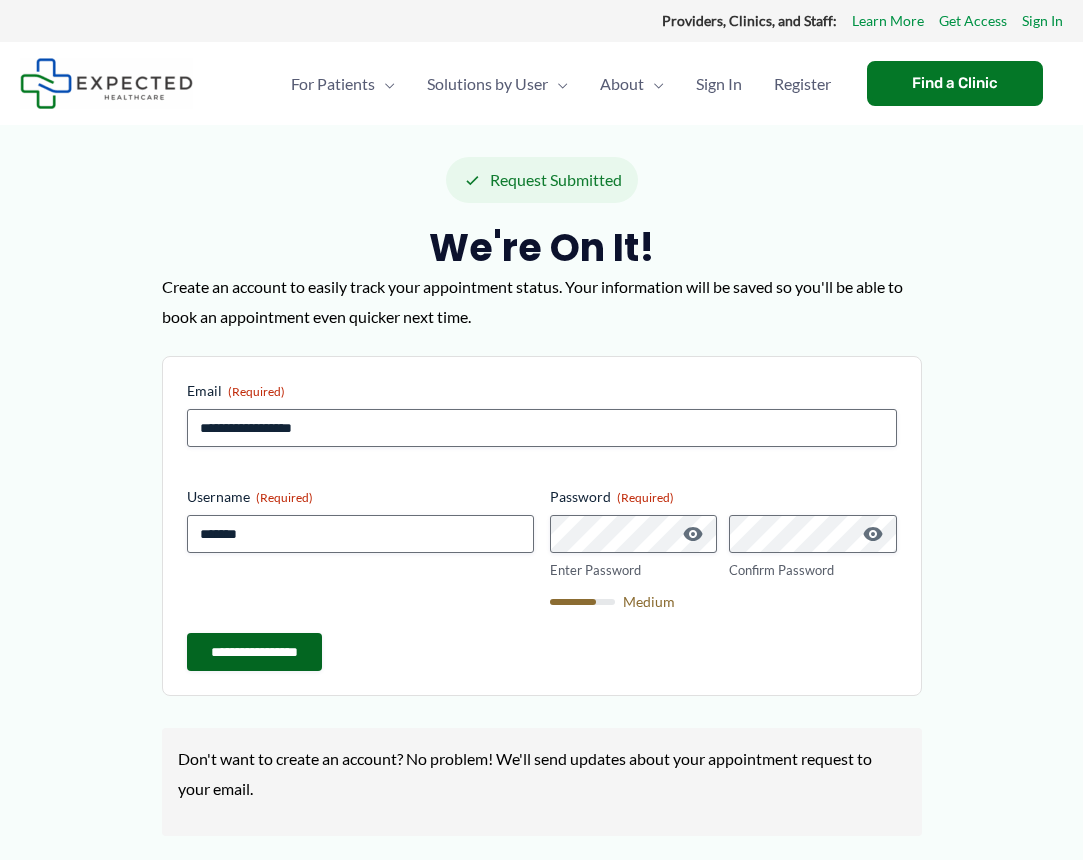 click on "**********" at bounding box center [254, 652] 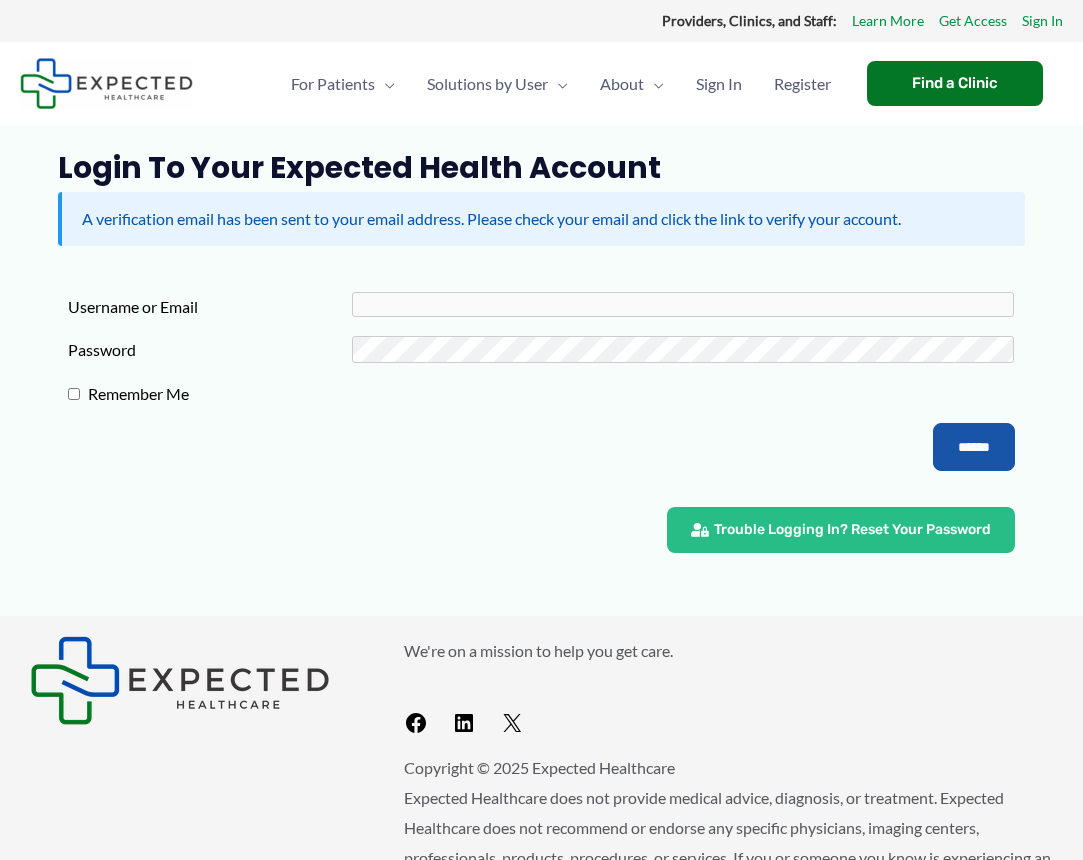 scroll, scrollTop: 0, scrollLeft: 0, axis: both 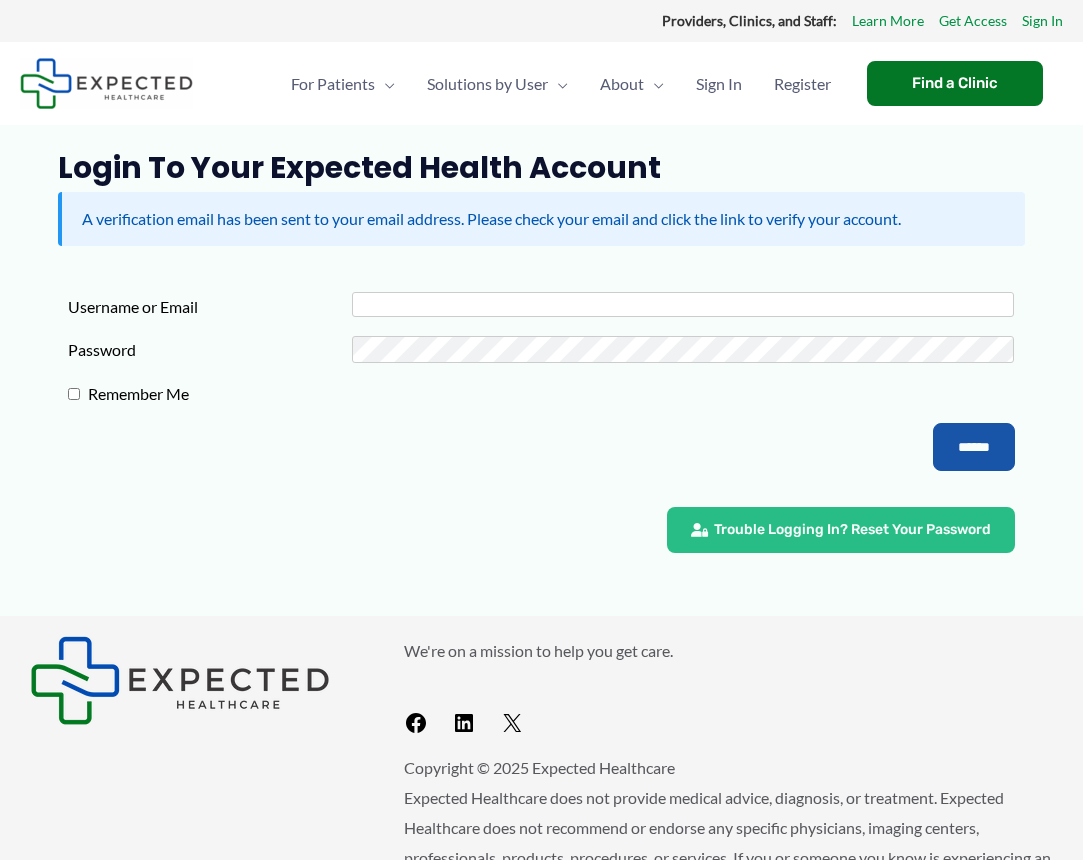 type on "*******" 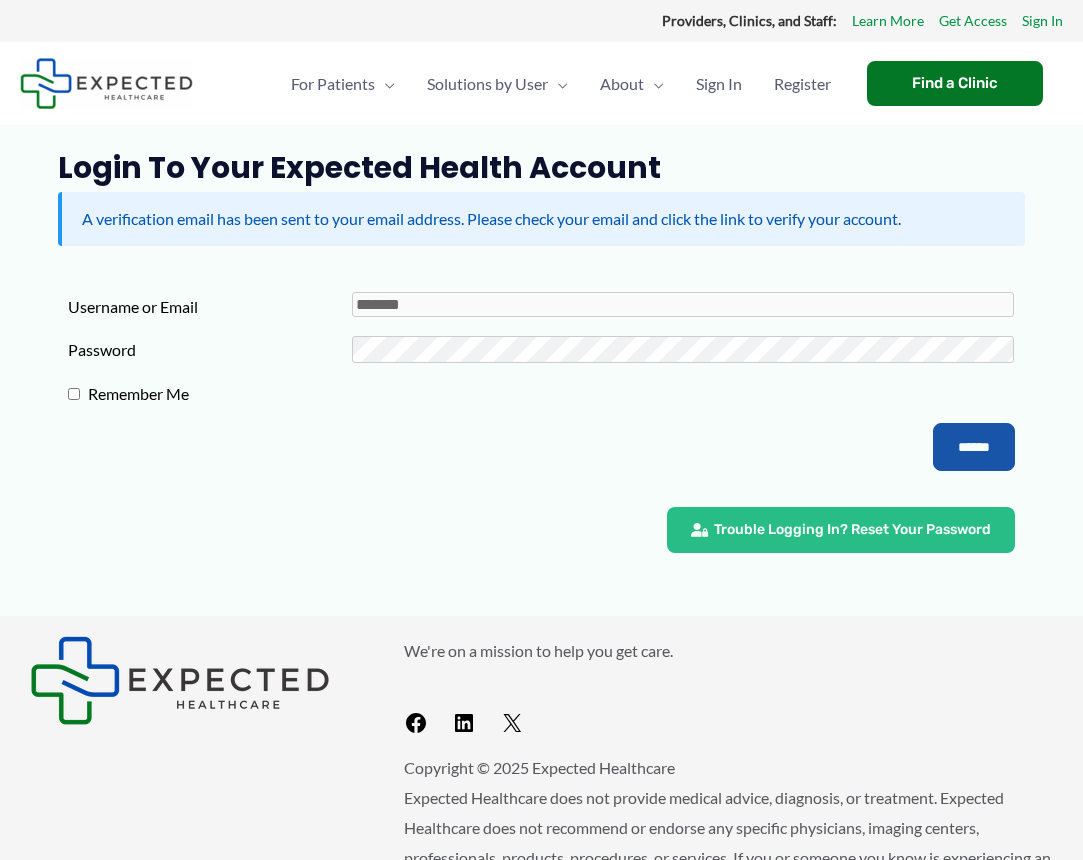 click on "******" at bounding box center (974, 447) 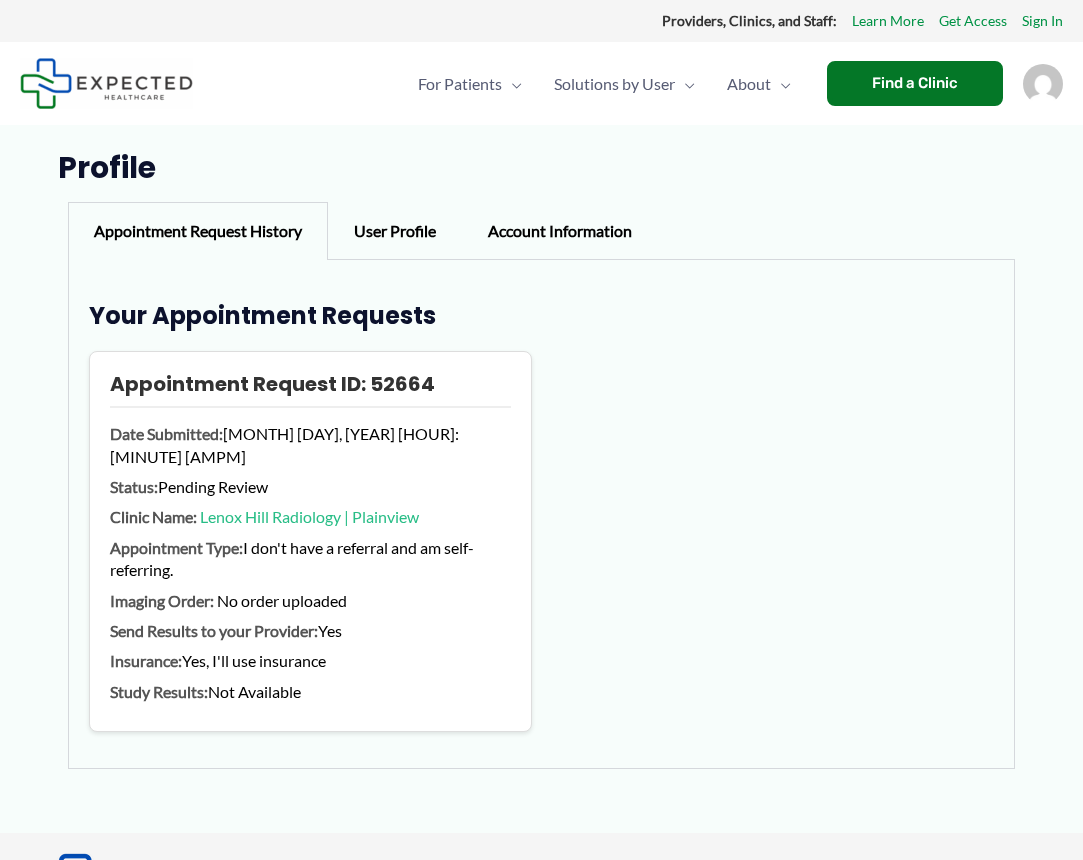 scroll, scrollTop: 0, scrollLeft: 0, axis: both 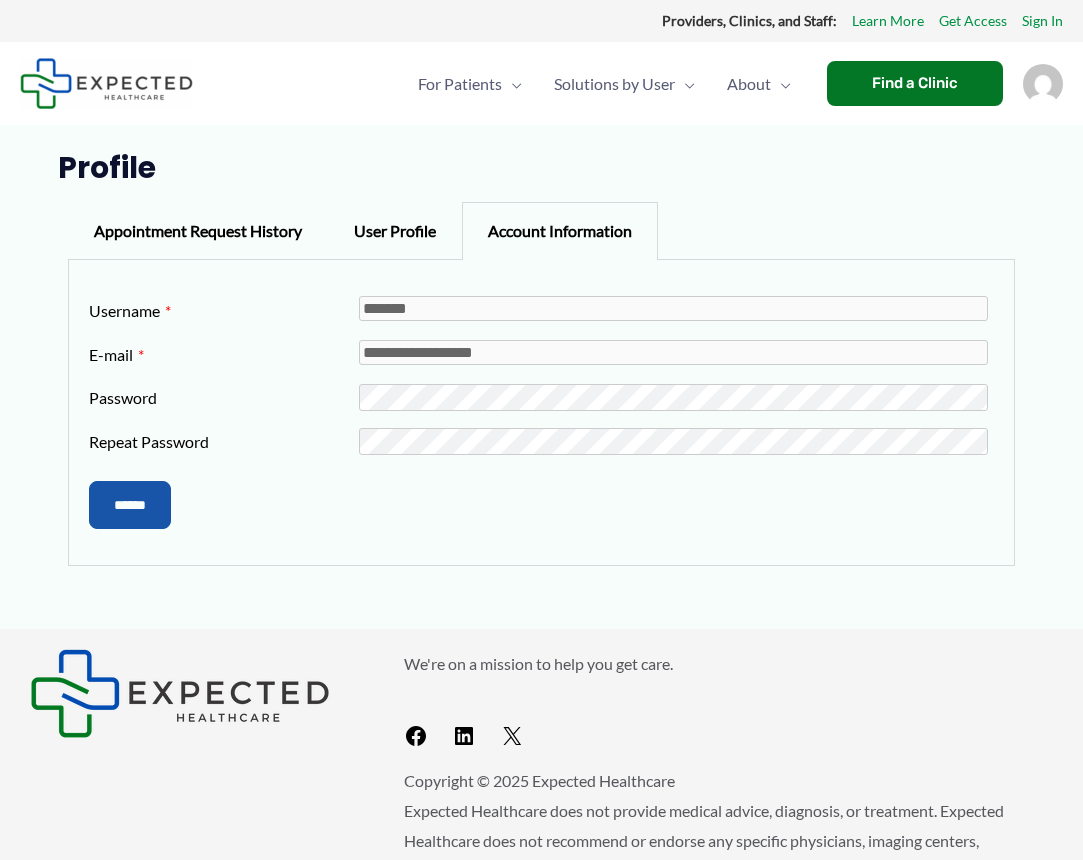 click on "User Profile" at bounding box center [395, 231] 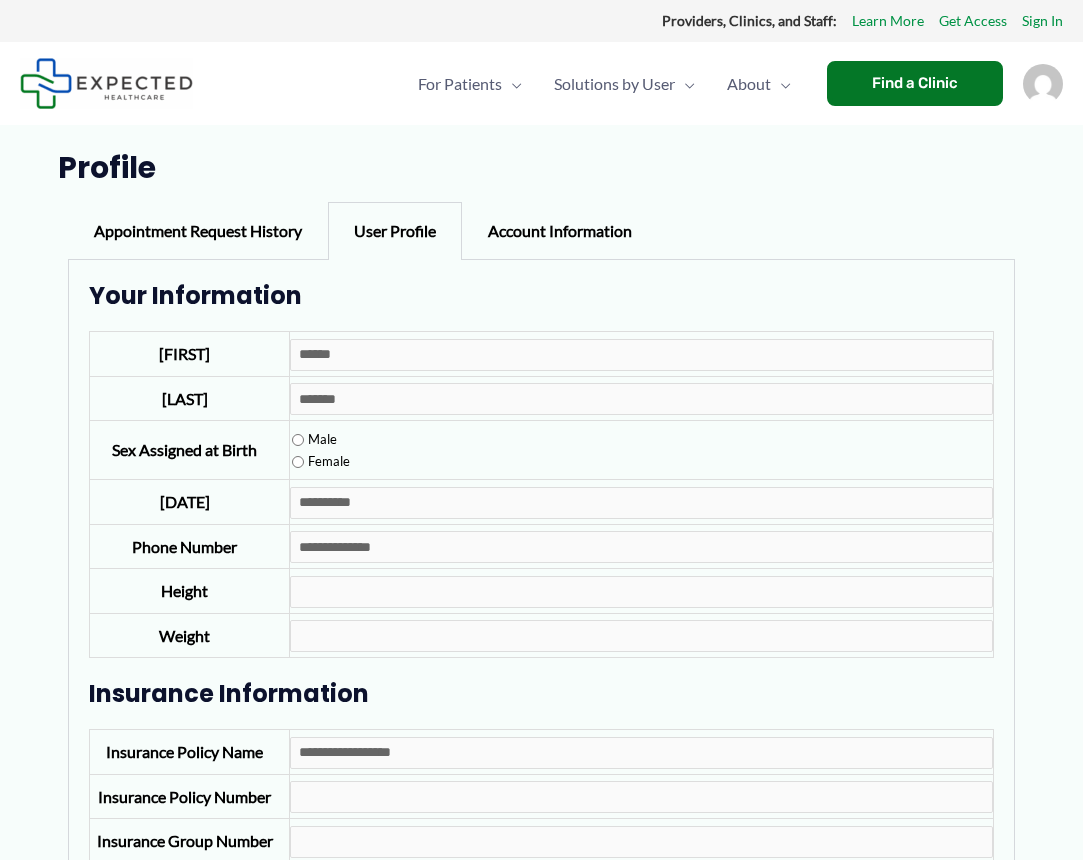 click on "Appointment Request History
User Profile
Account Information" at bounding box center [541, 231] 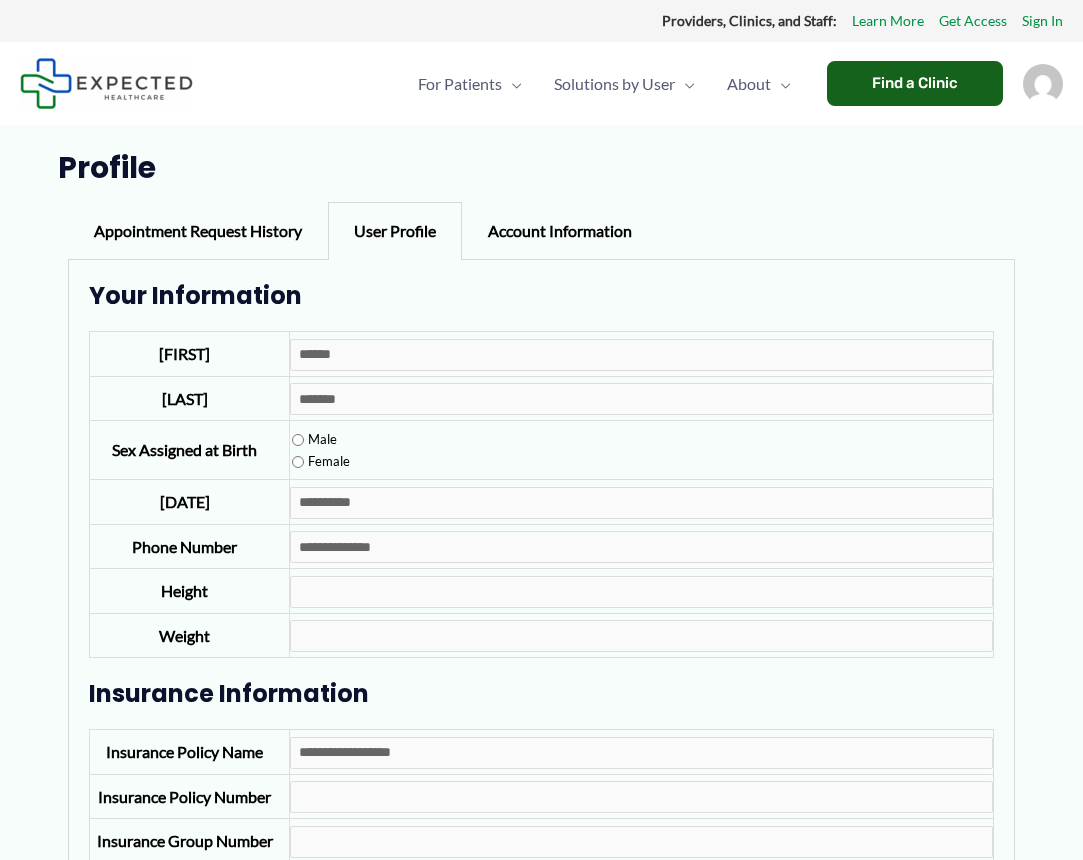 click on "Find a Clinic" at bounding box center (915, 83) 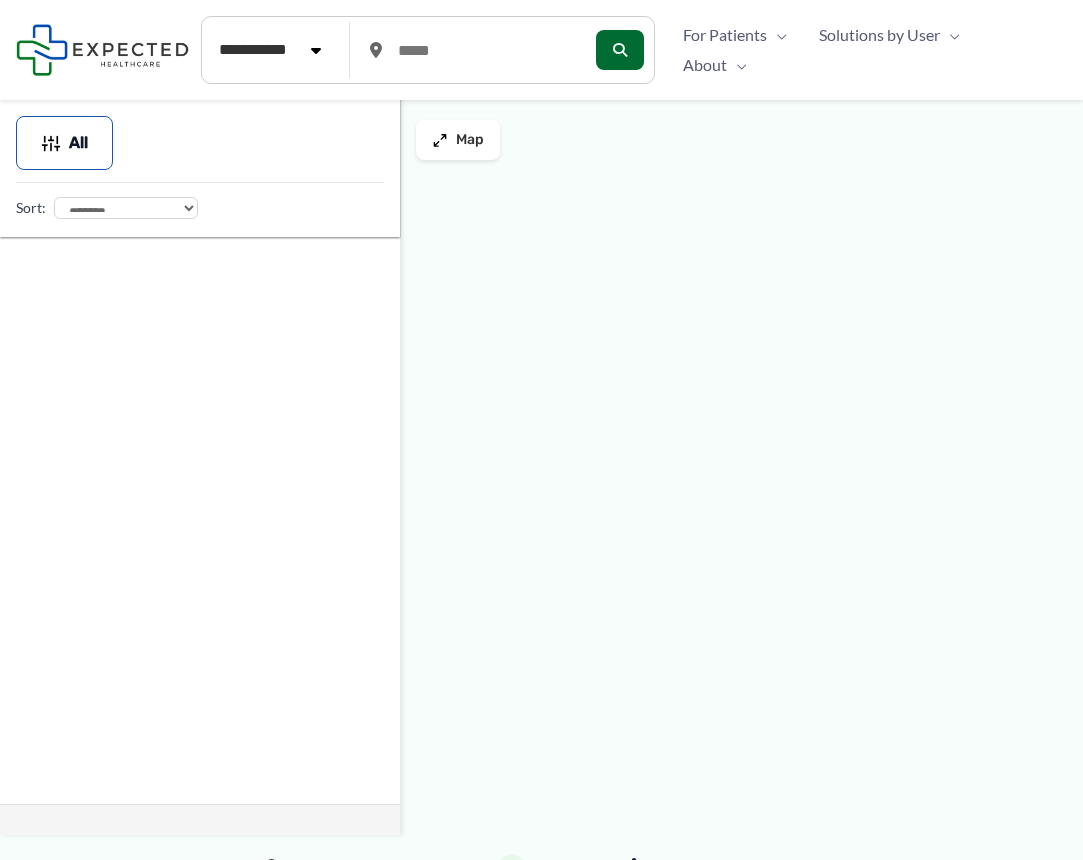 scroll, scrollTop: 0, scrollLeft: 0, axis: both 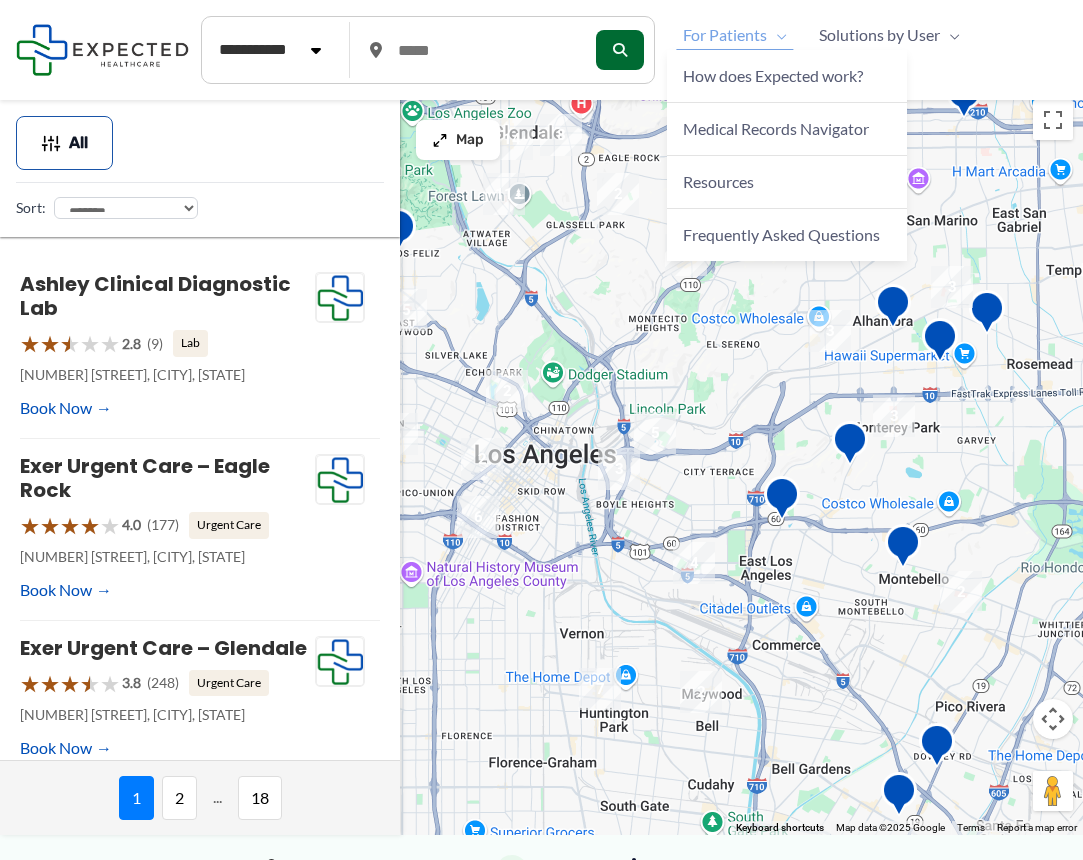 click on "For Patients" at bounding box center (725, 35) 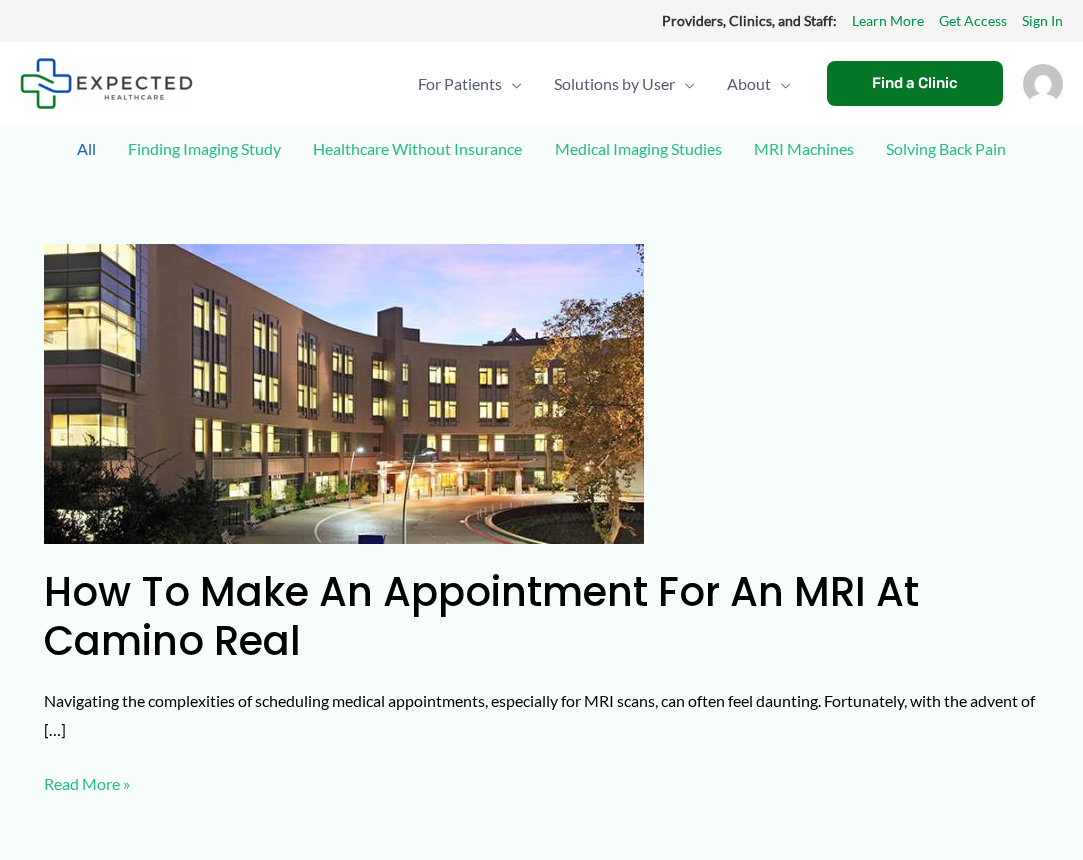 scroll, scrollTop: 0, scrollLeft: 0, axis: both 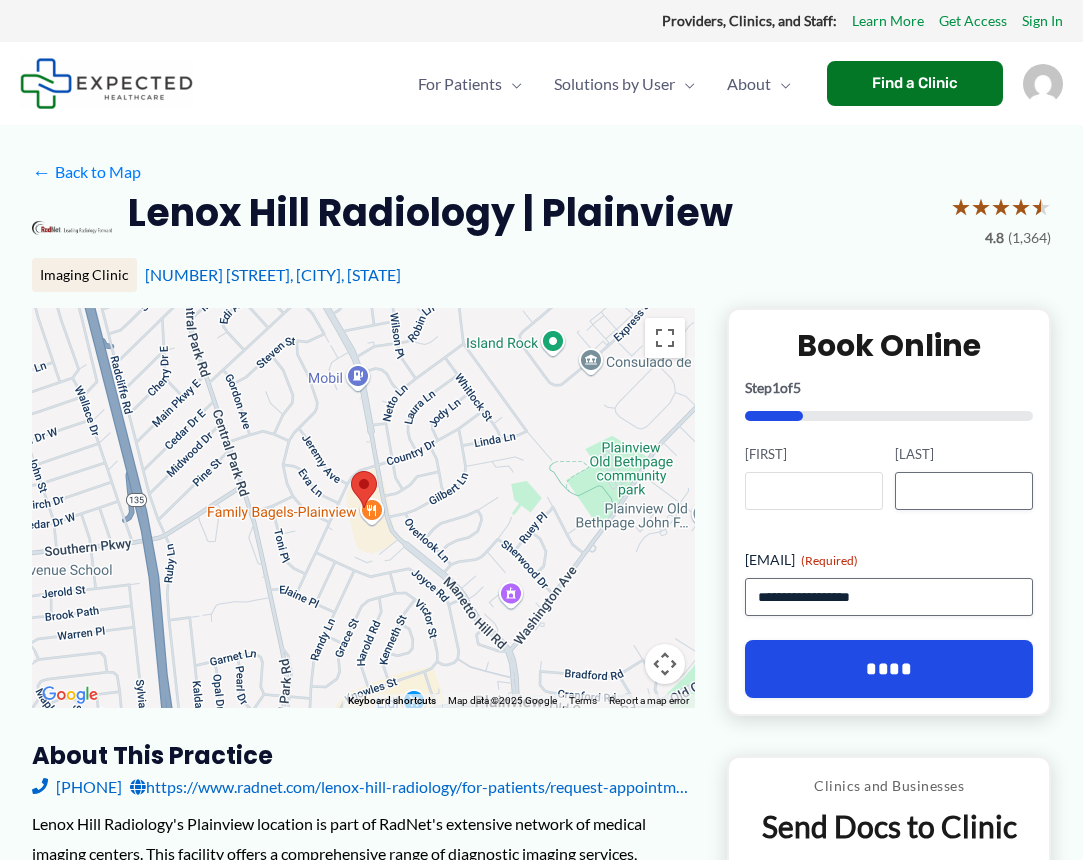 click on "[FIRST]" at bounding box center (814, 491) 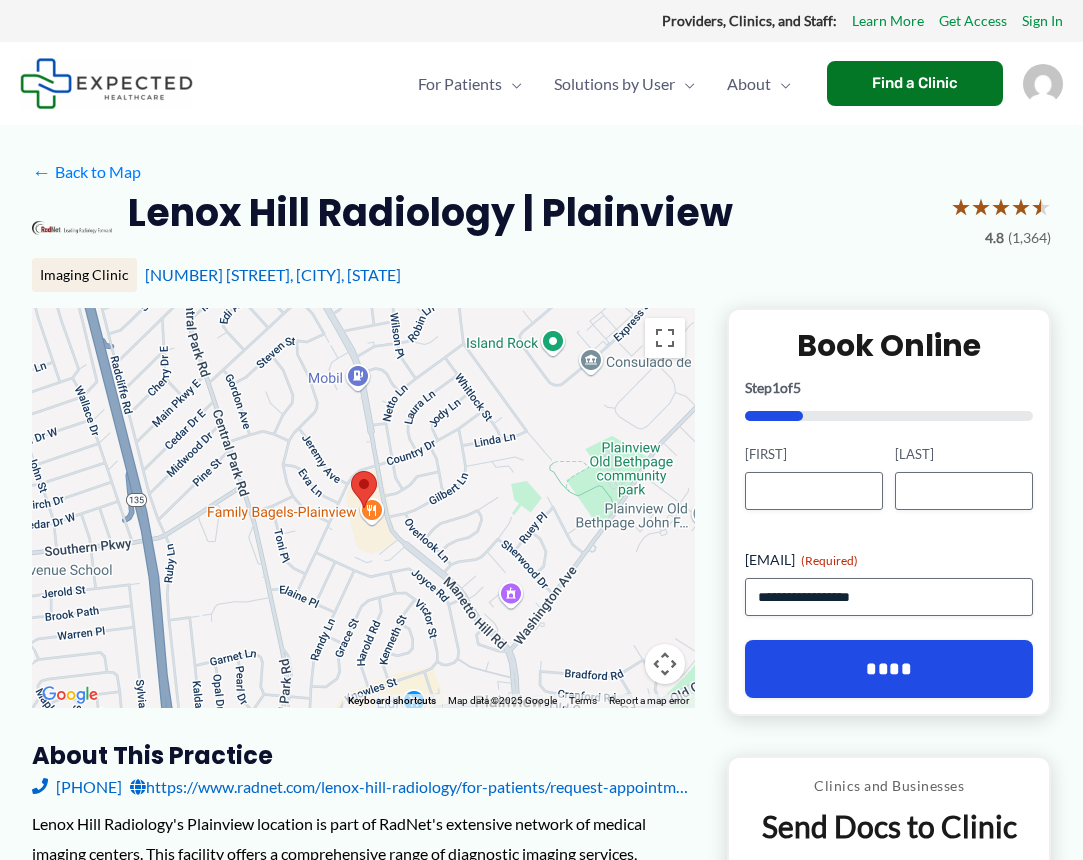click on "**********" at bounding box center [889, 530] 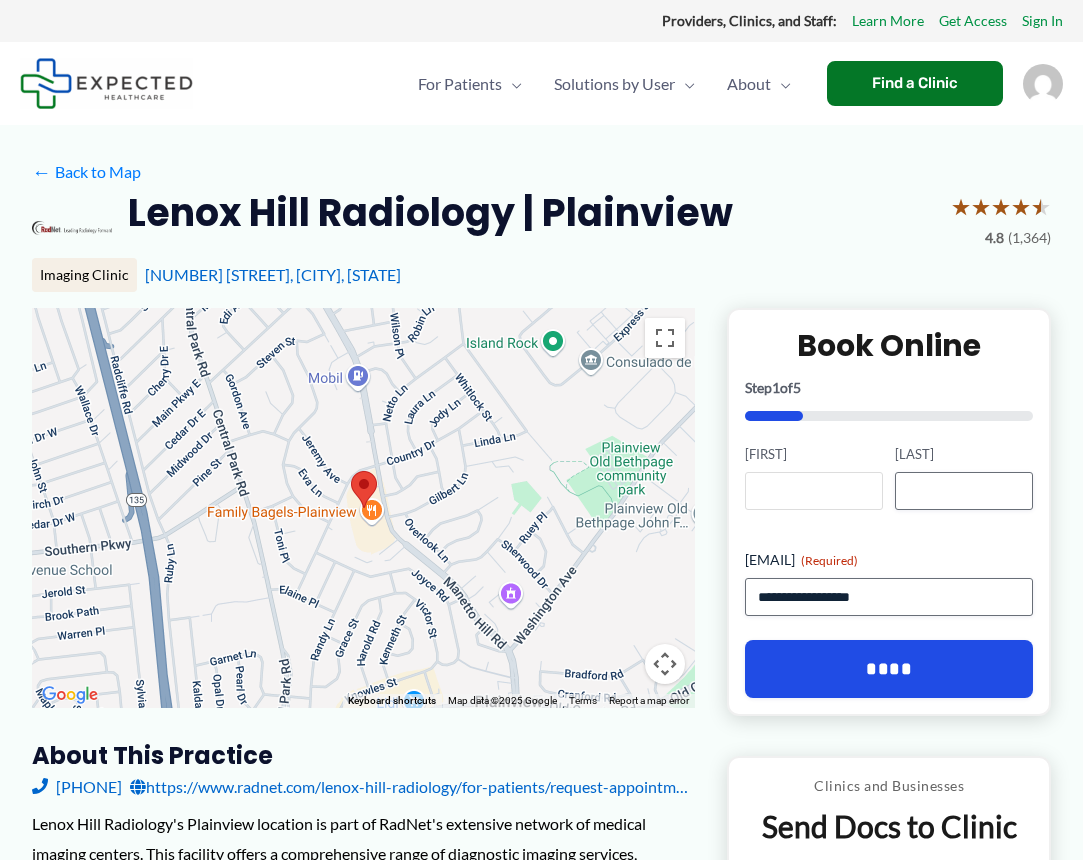 click on "First [NAME]" at bounding box center (814, 491) 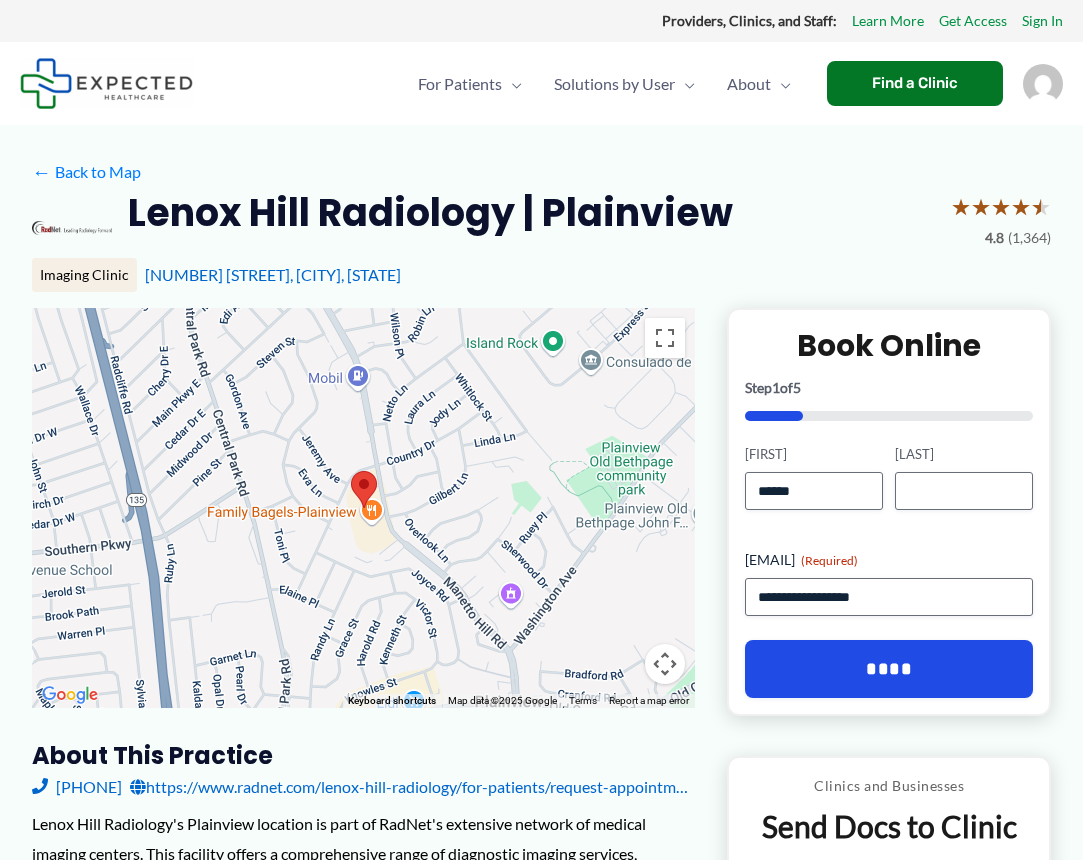 type on "******" 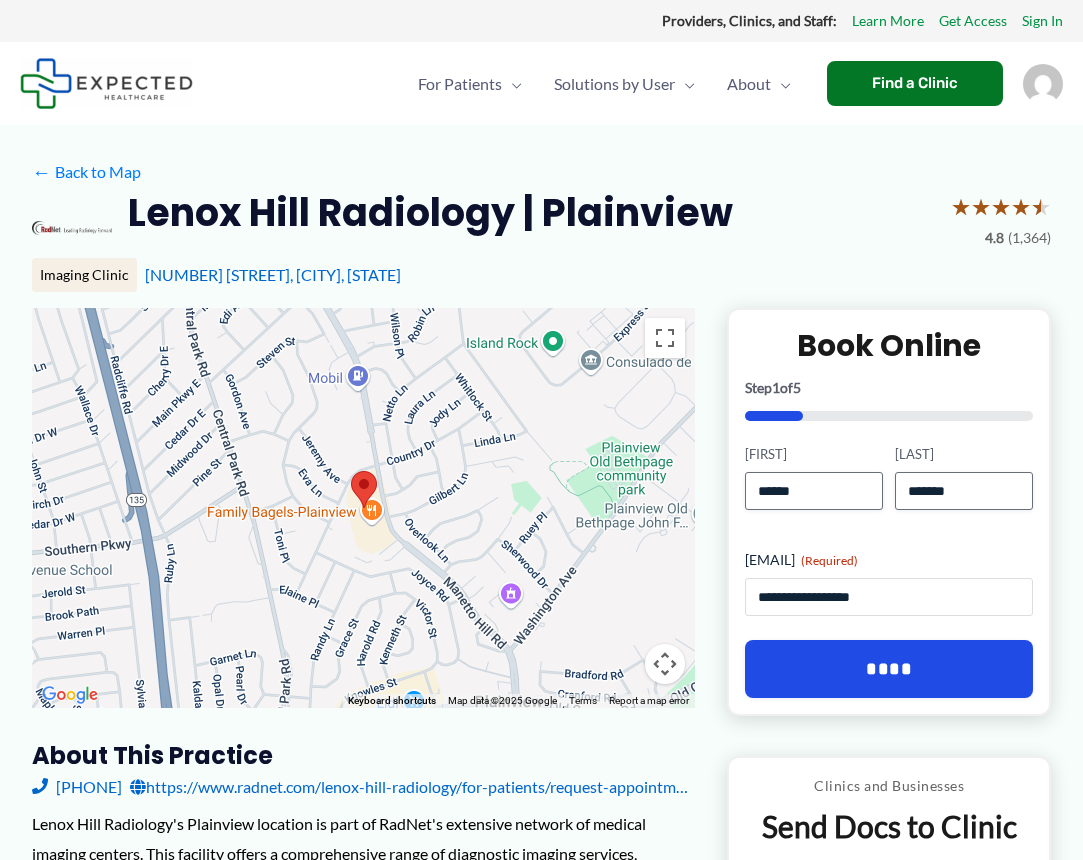 click on "**********" at bounding box center [889, 597] 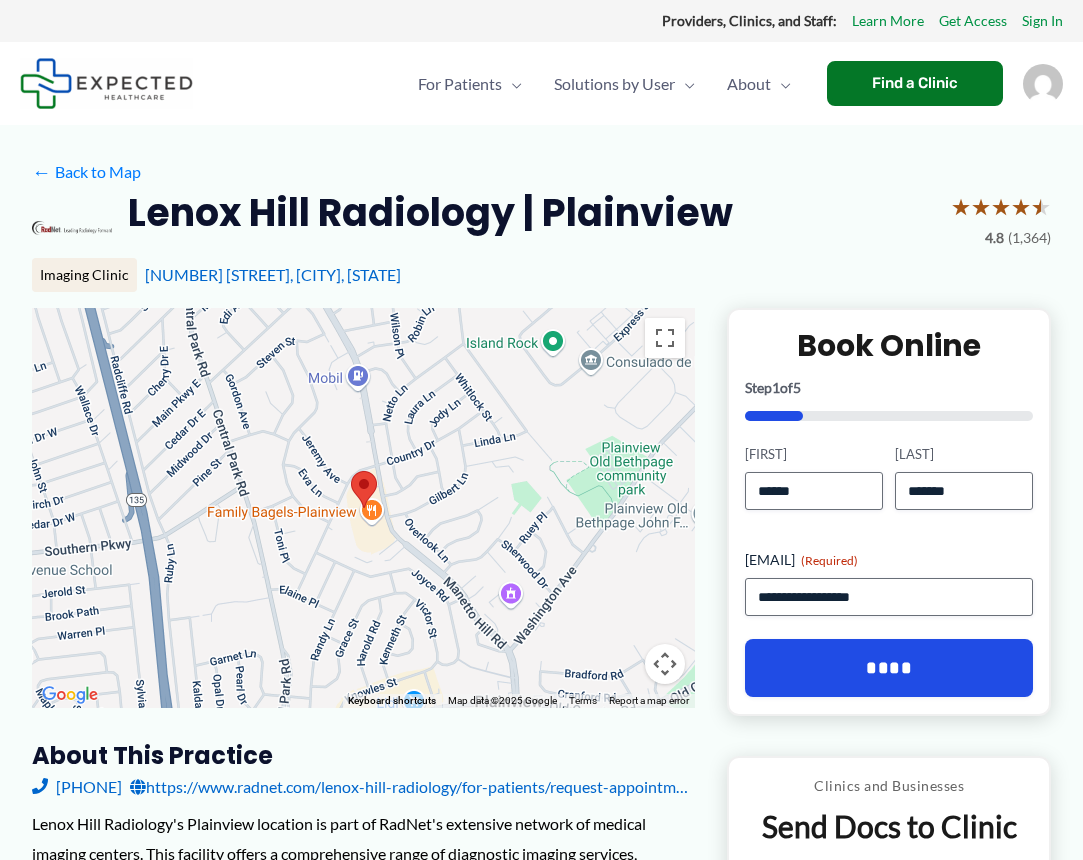 click on "****" at bounding box center [889, 668] 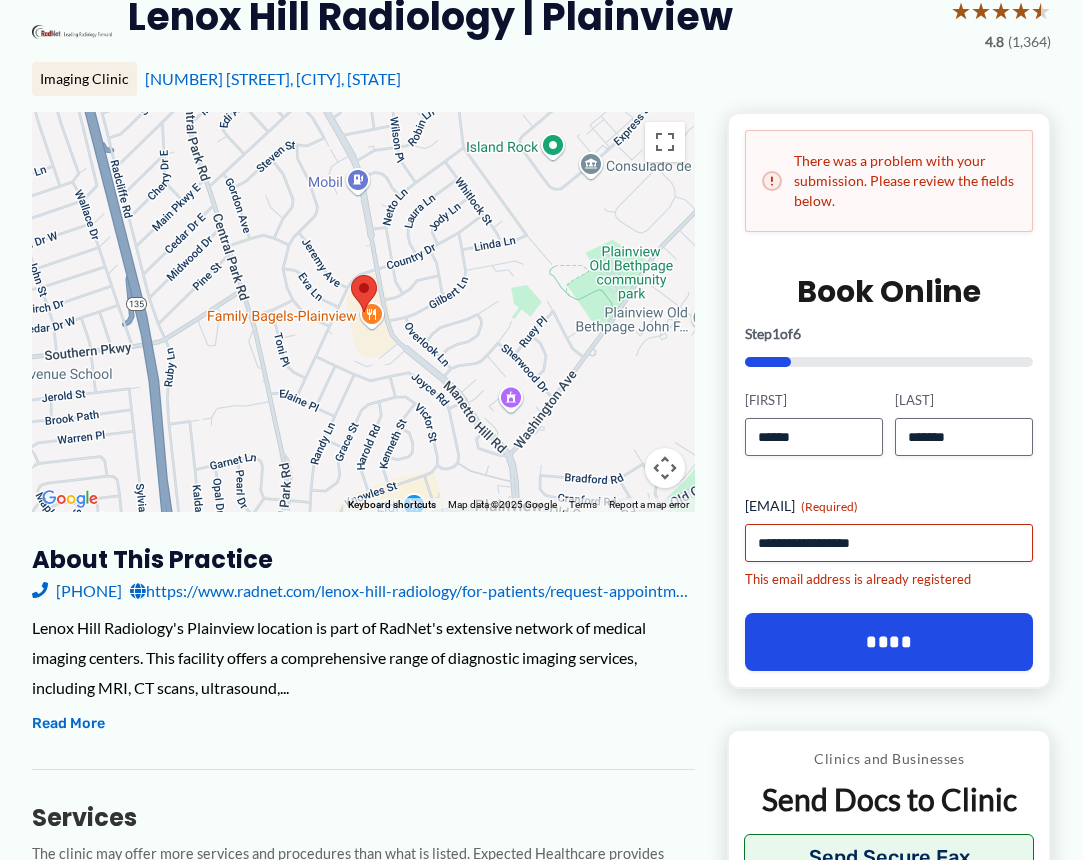 scroll, scrollTop: 225, scrollLeft: 0, axis: vertical 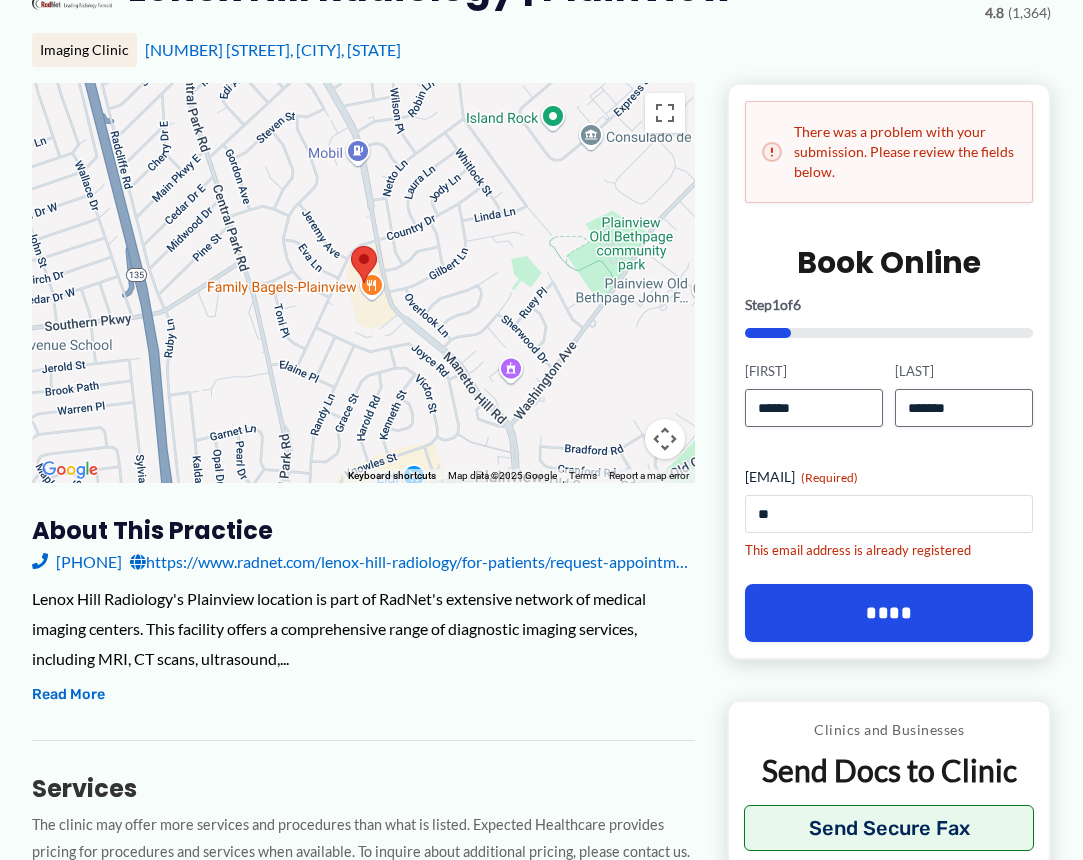 type on "*" 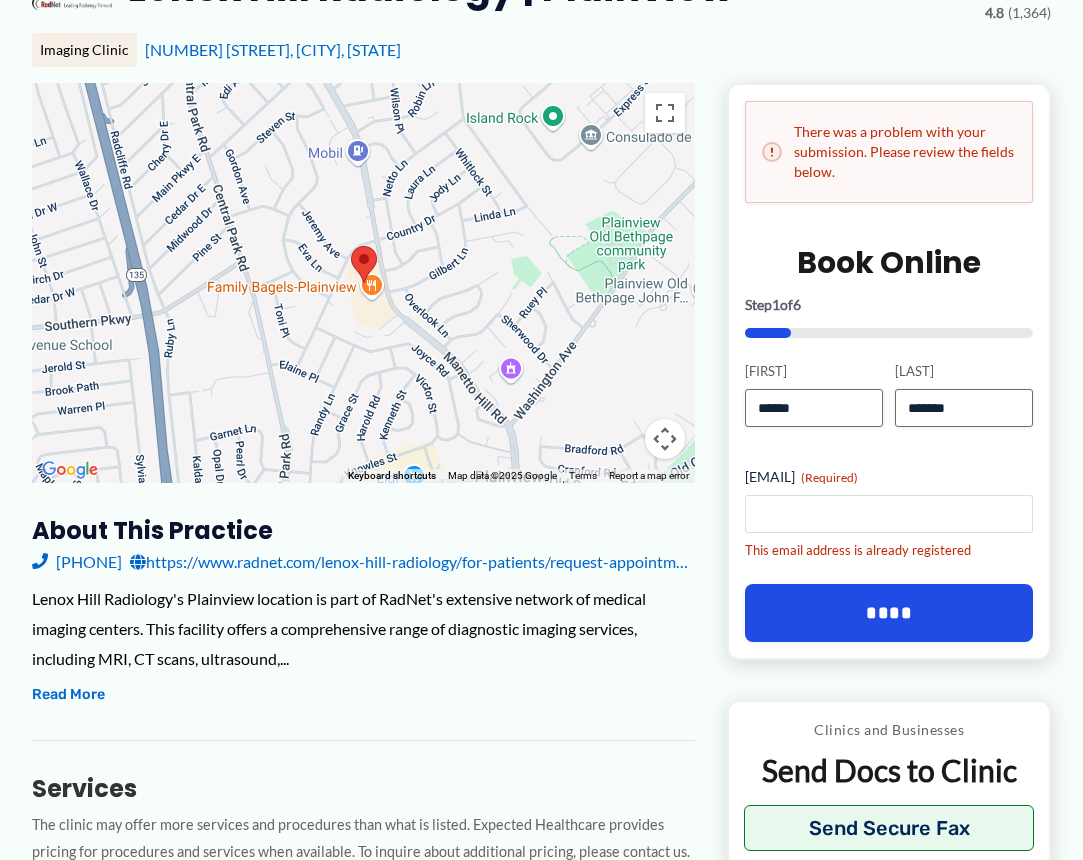 type 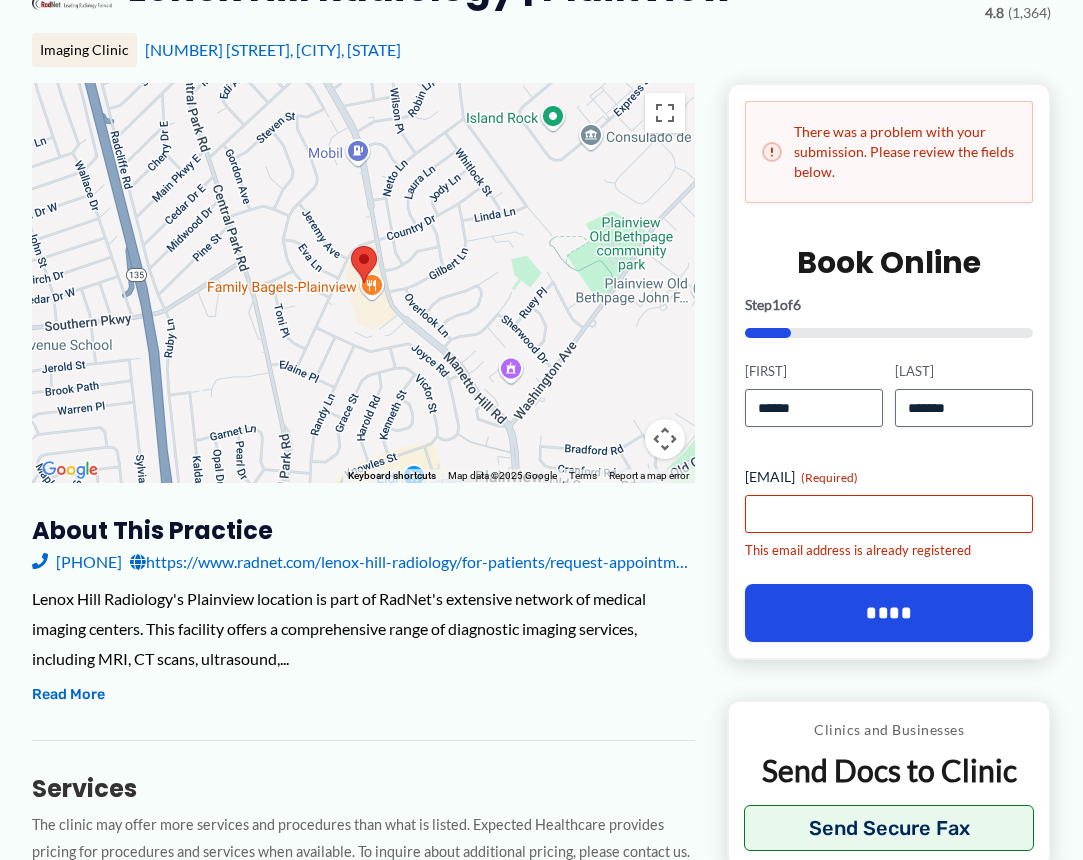 click on "← Move left → Move right ↑ Move up ↓ Move down + Zoom in - Zoom out Home Jump left by 75% End Jump right by 75% Page Up Jump up by 75% Page Down Jump down by 75% Keyboard shortcuts Map Data Map data ©2025 Google Map data ©2025 Google 200 m  Click to toggle between metric and imperial units Terms Report a map error
About this practice
(516) 822-3600
https://www.radnet.com/lenox-hill-radiology/for-patients/request-appointment
Read More
Services Sun Closed 1" at bounding box center [541, 782] 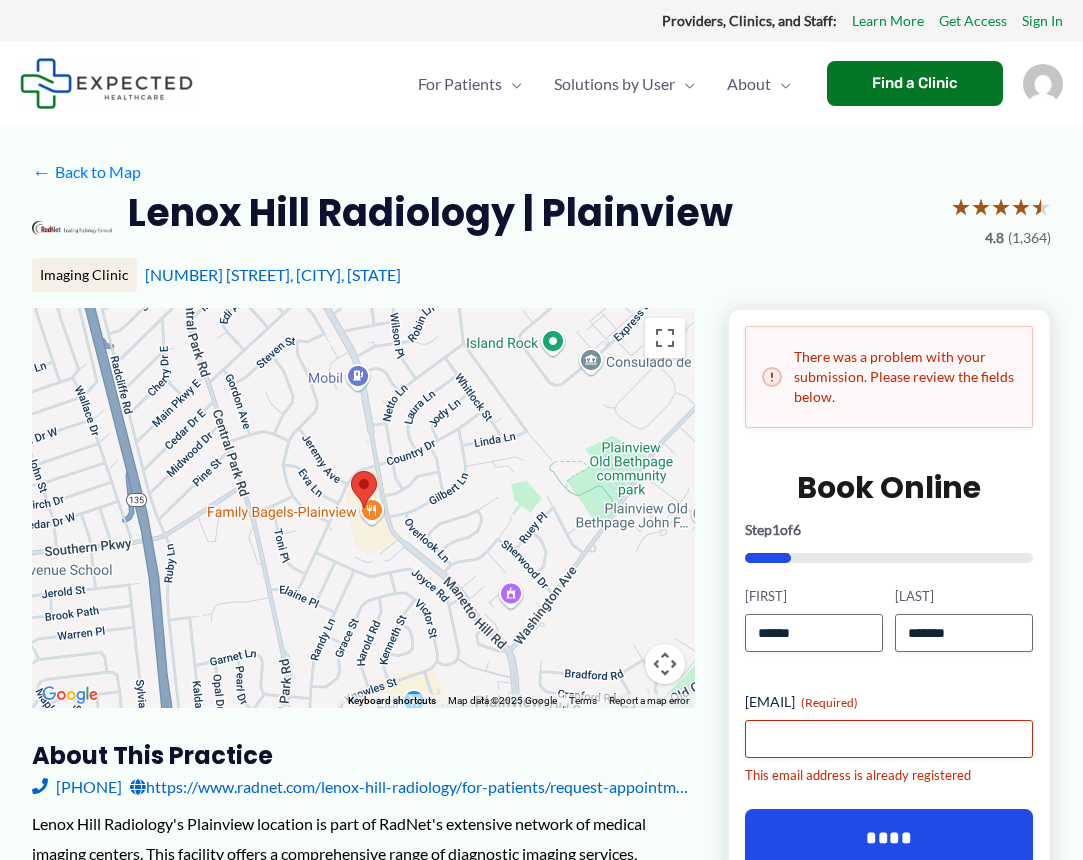 scroll, scrollTop: 0, scrollLeft: 0, axis: both 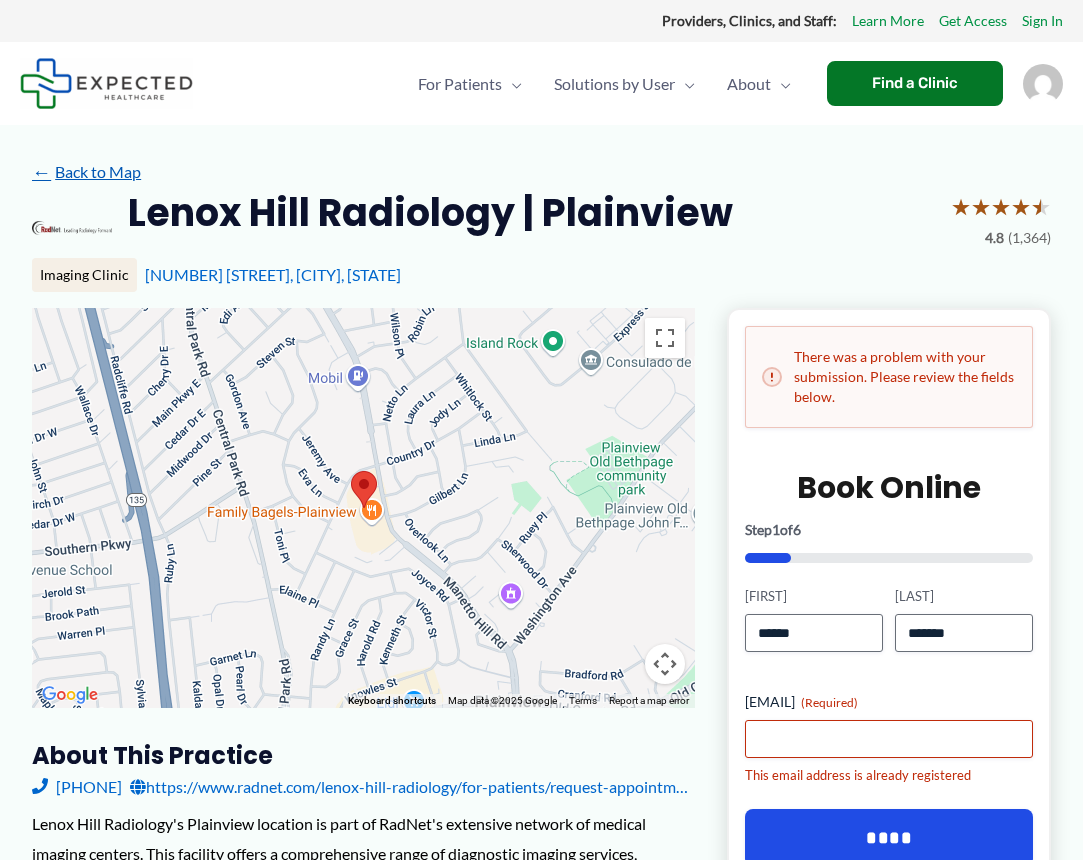 click on "←  Back to Map" at bounding box center [86, 172] 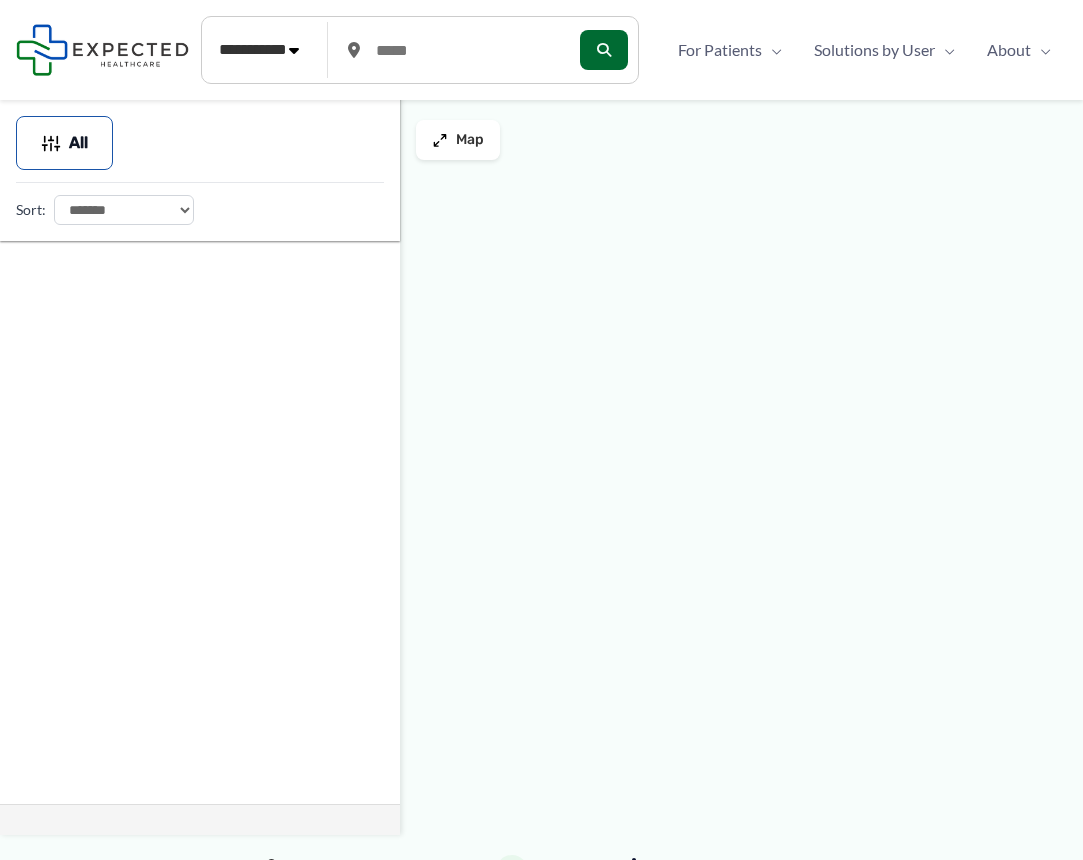 type on "*****" 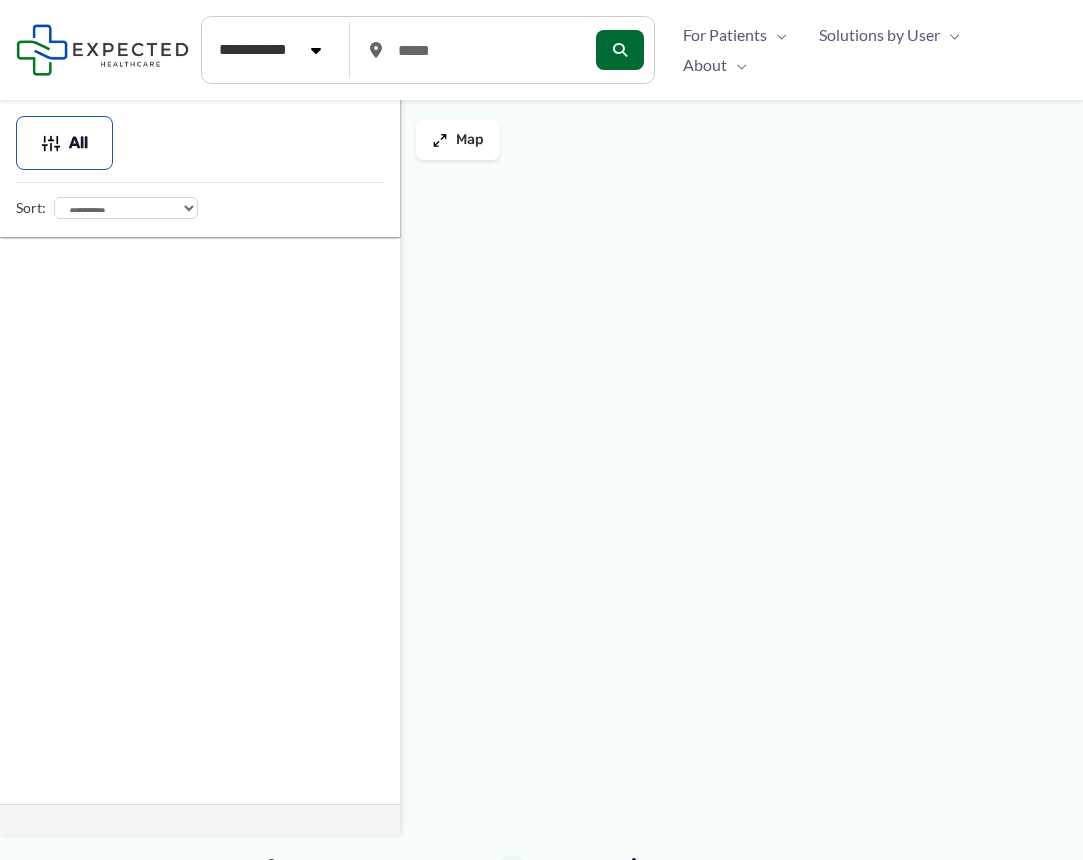 scroll, scrollTop: 0, scrollLeft: 0, axis: both 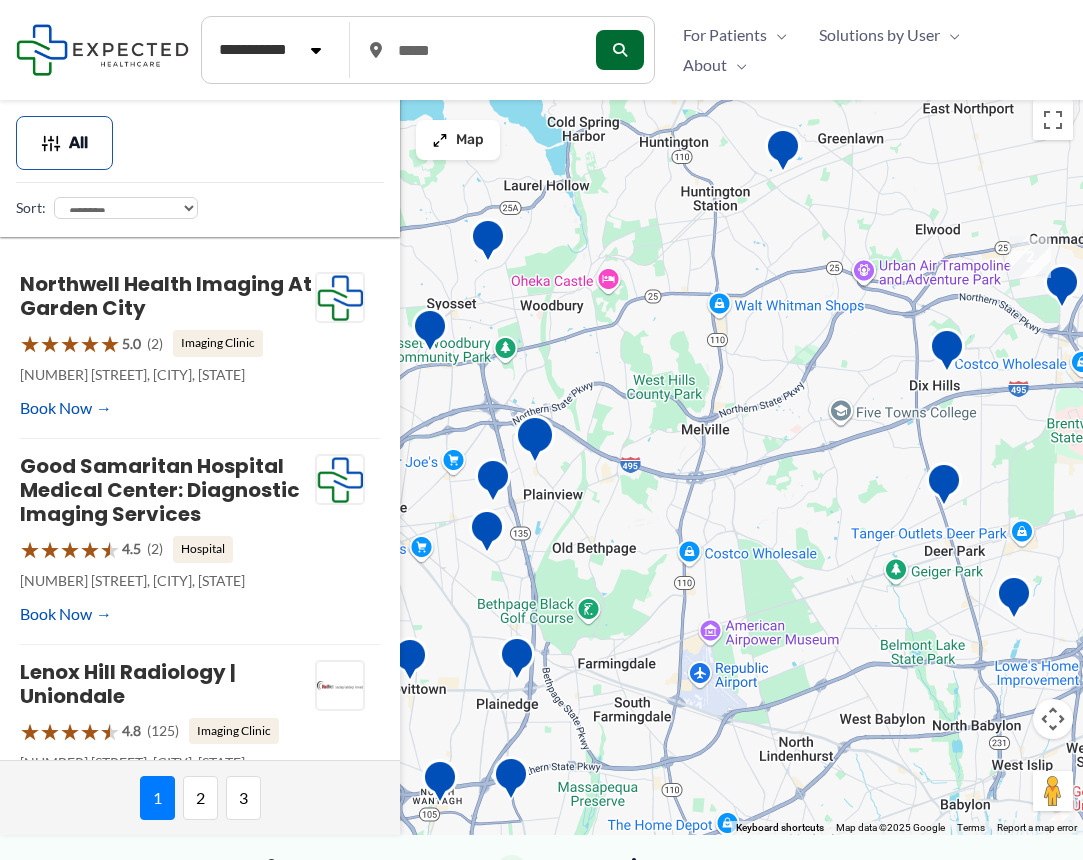 click at bounding box center [535, 442] 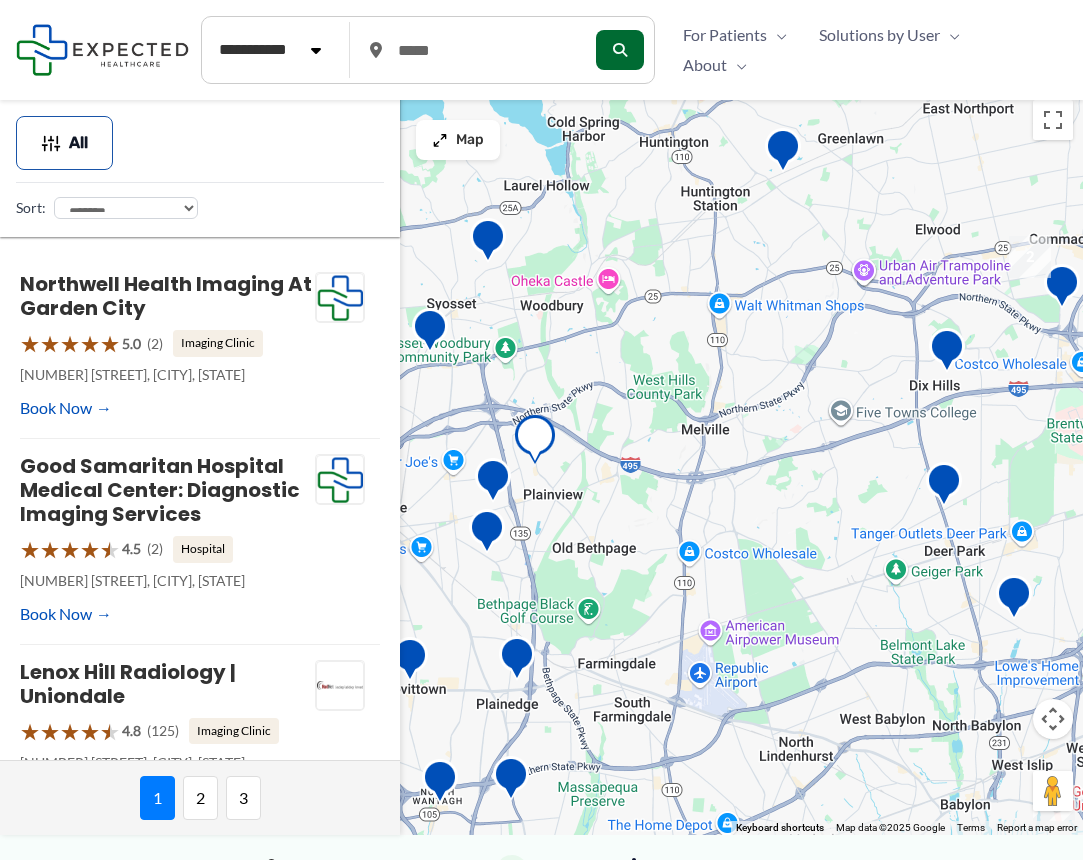 scroll, scrollTop: 425, scrollLeft: 0, axis: vertical 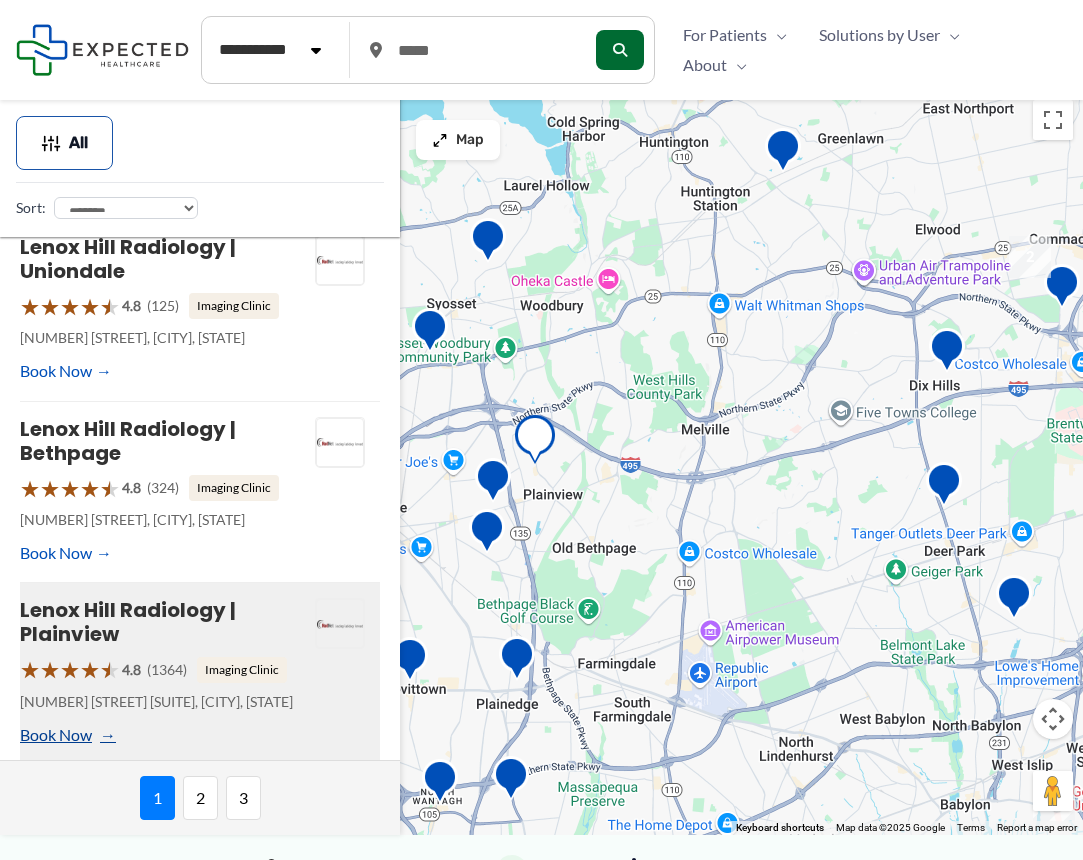click on "Book Now" at bounding box center [66, 735] 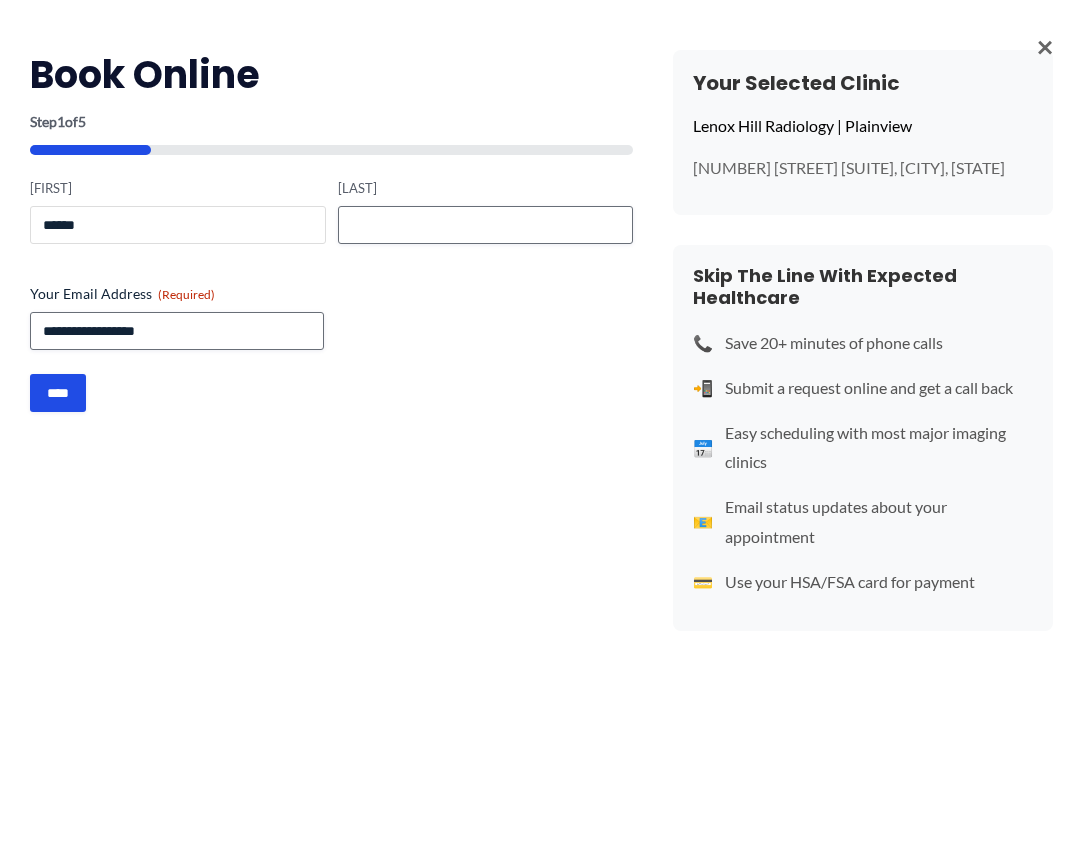 type on "******" 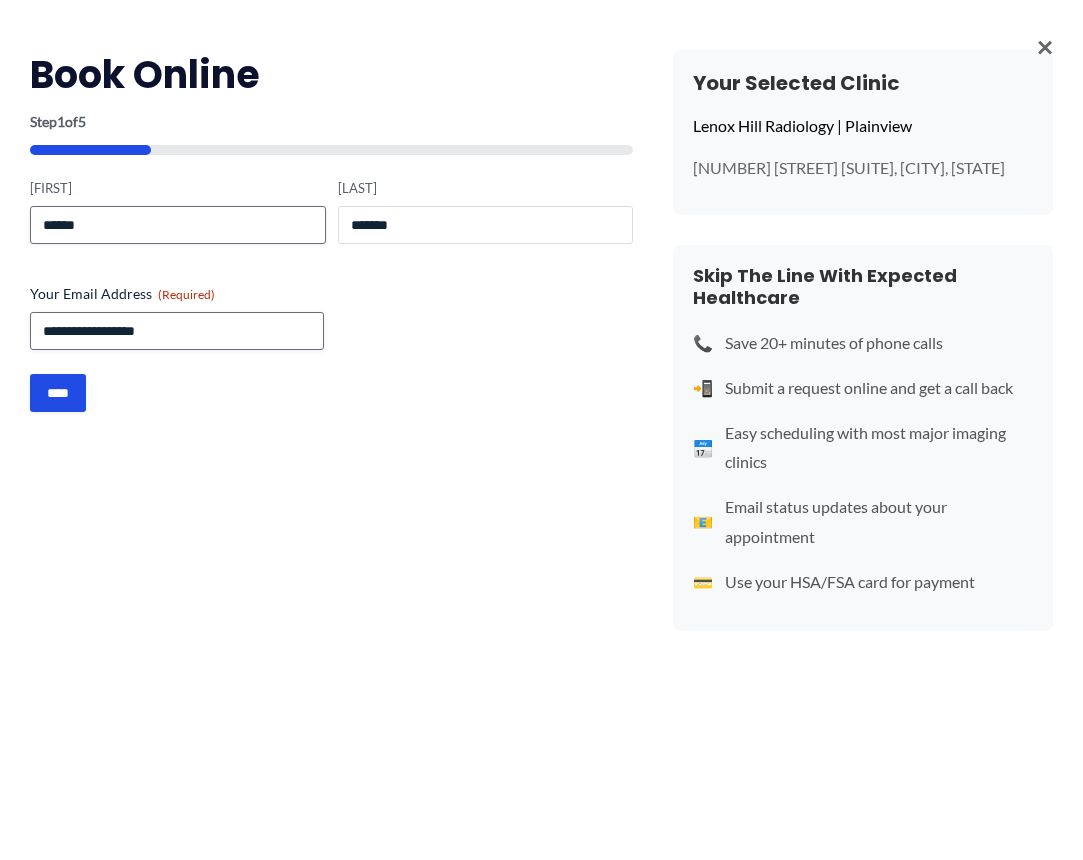 type on "*******" 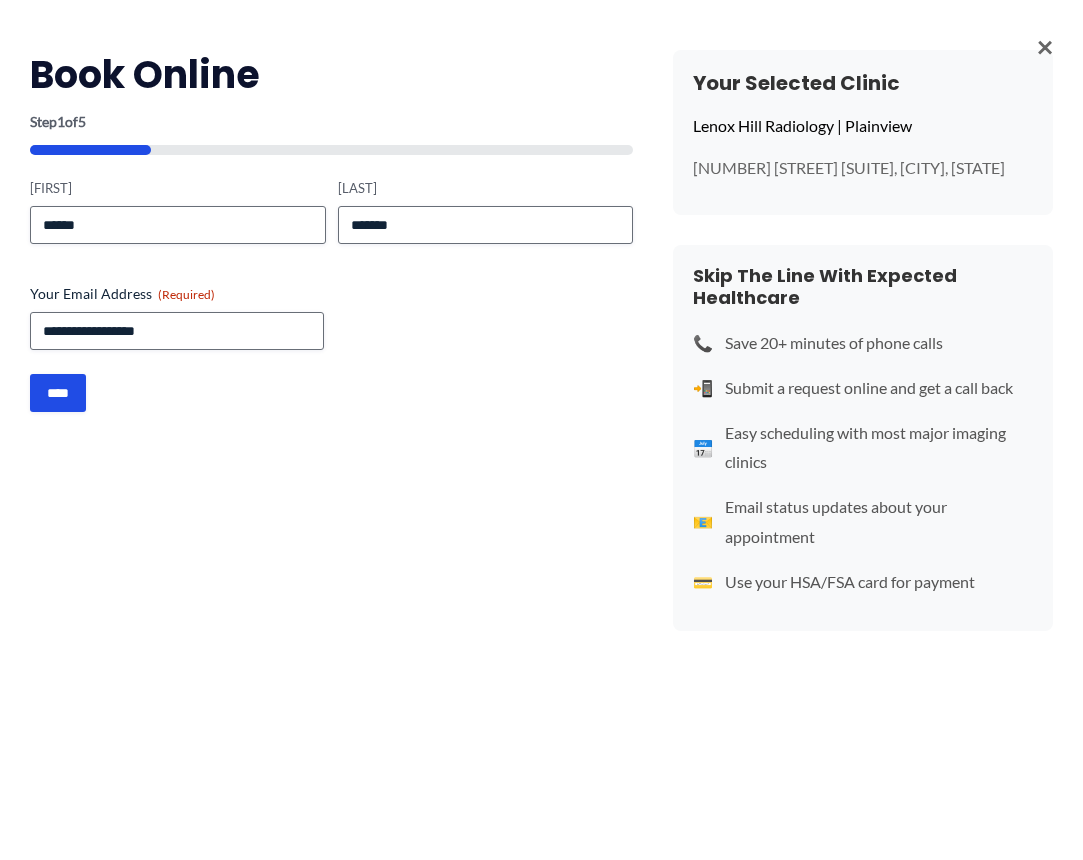 click on "**********" at bounding box center (331, 340) 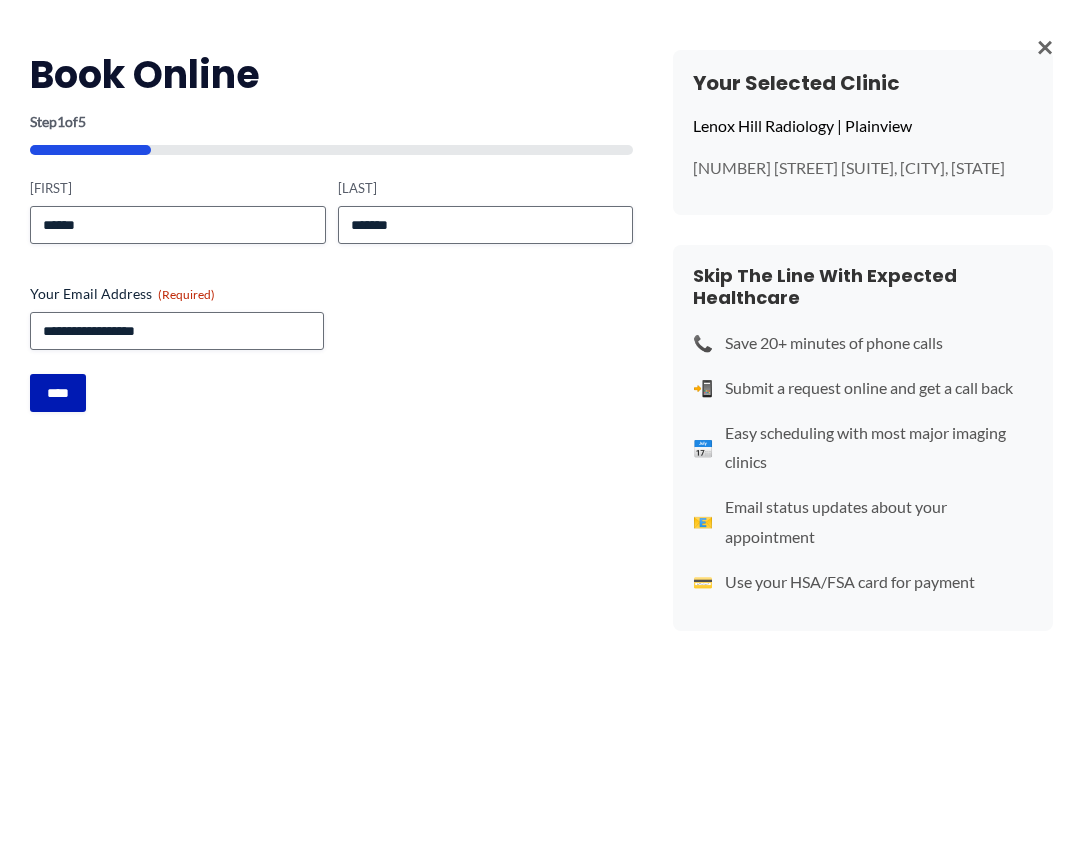 click on "****" at bounding box center (58, 393) 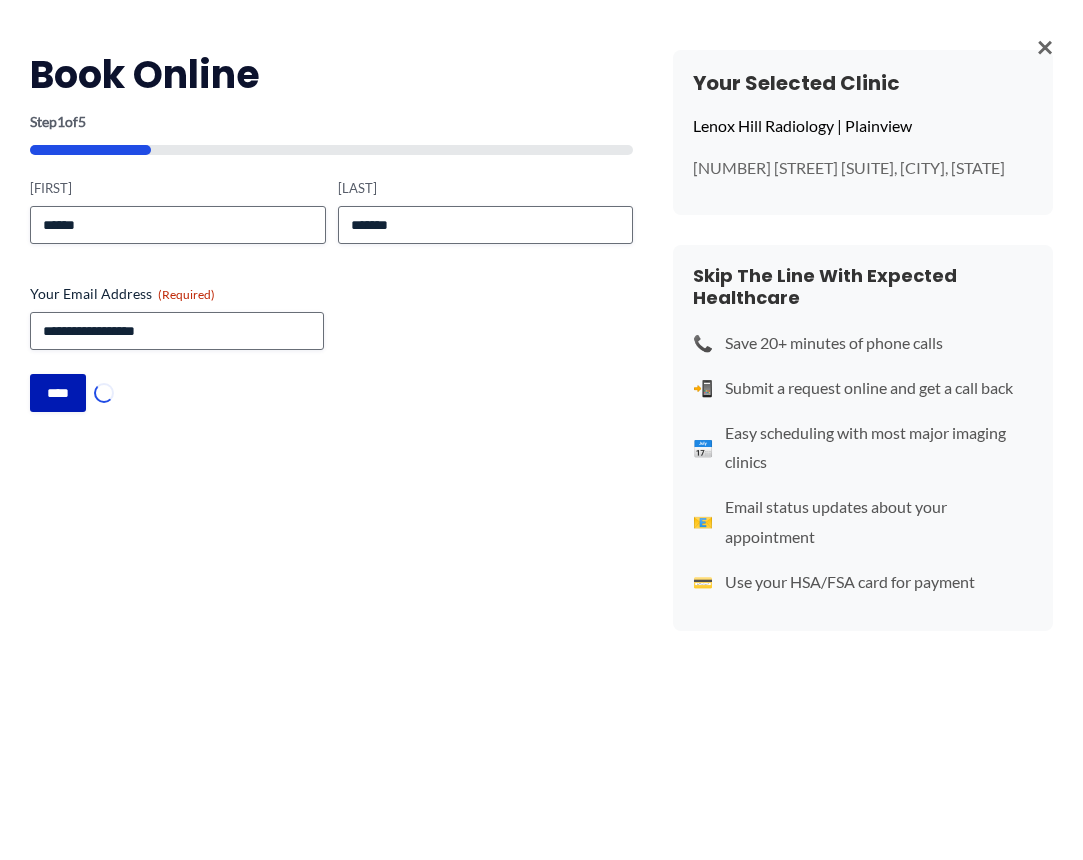 scroll, scrollTop: 0, scrollLeft: 0, axis: both 